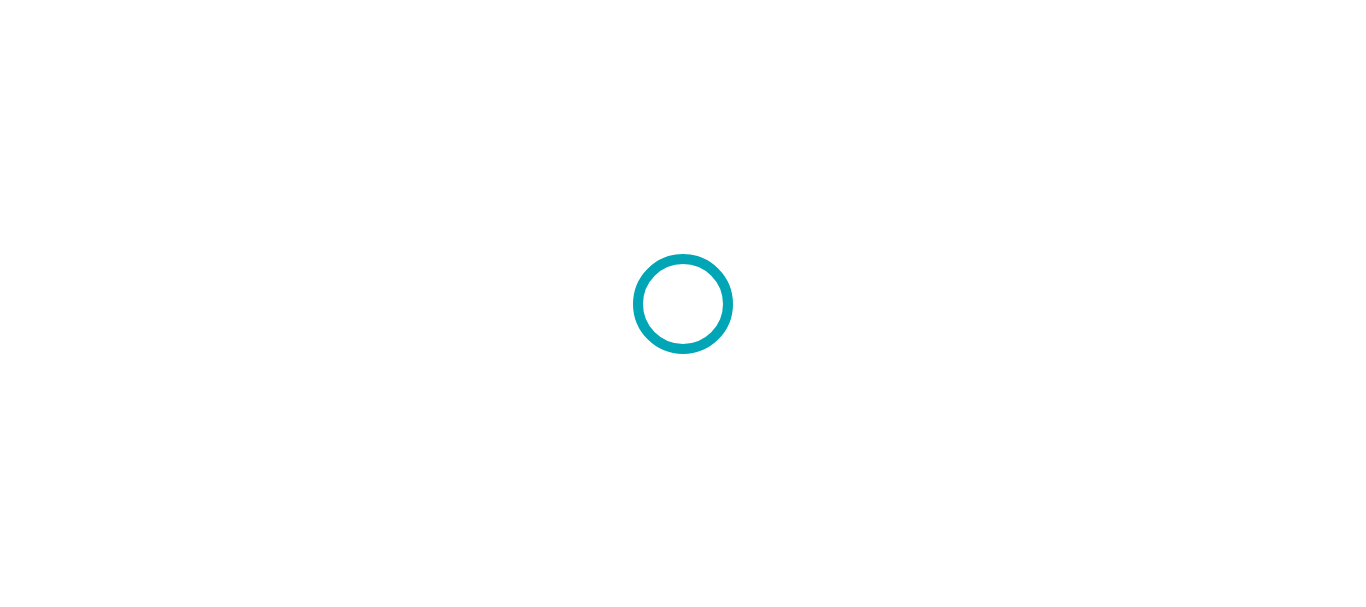 scroll, scrollTop: 0, scrollLeft: 0, axis: both 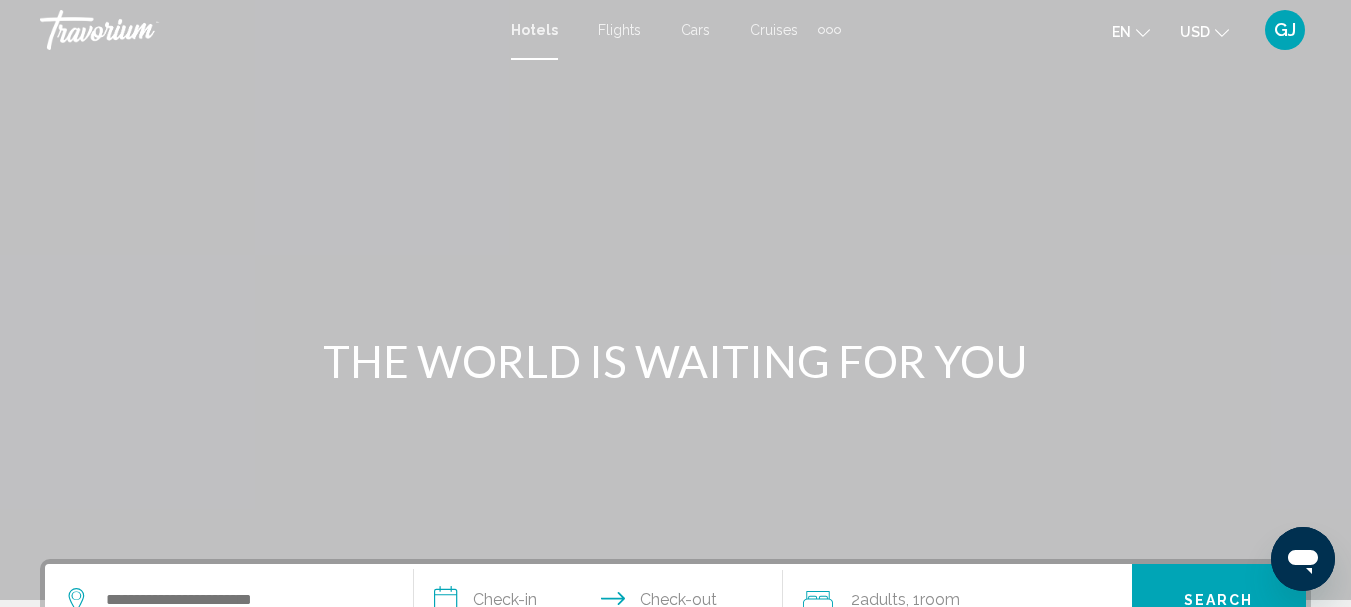 click at bounding box center (821, 30) 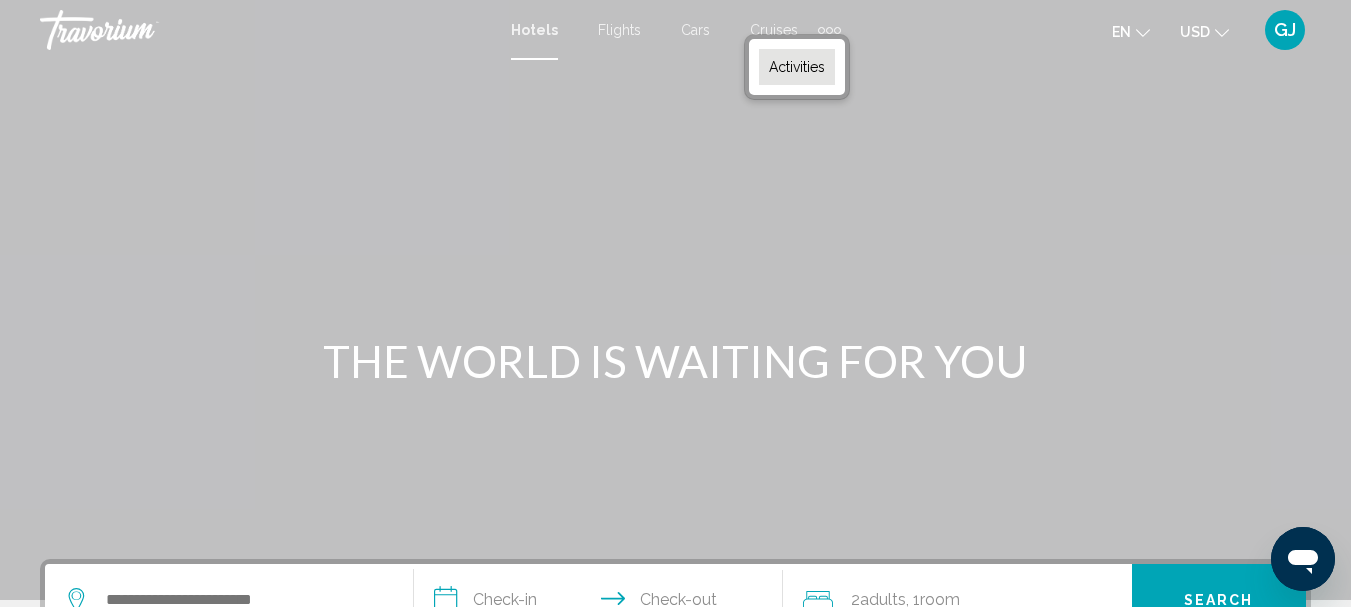 click on "Activities" at bounding box center (797, 67) 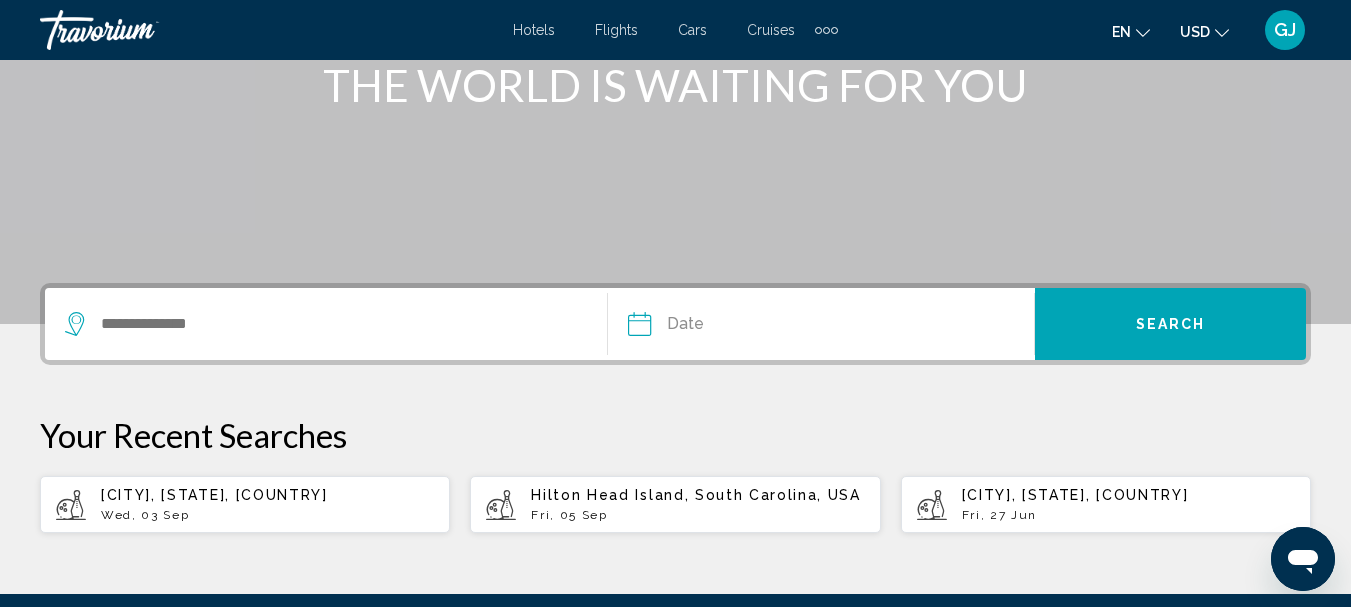 scroll, scrollTop: 300, scrollLeft: 0, axis: vertical 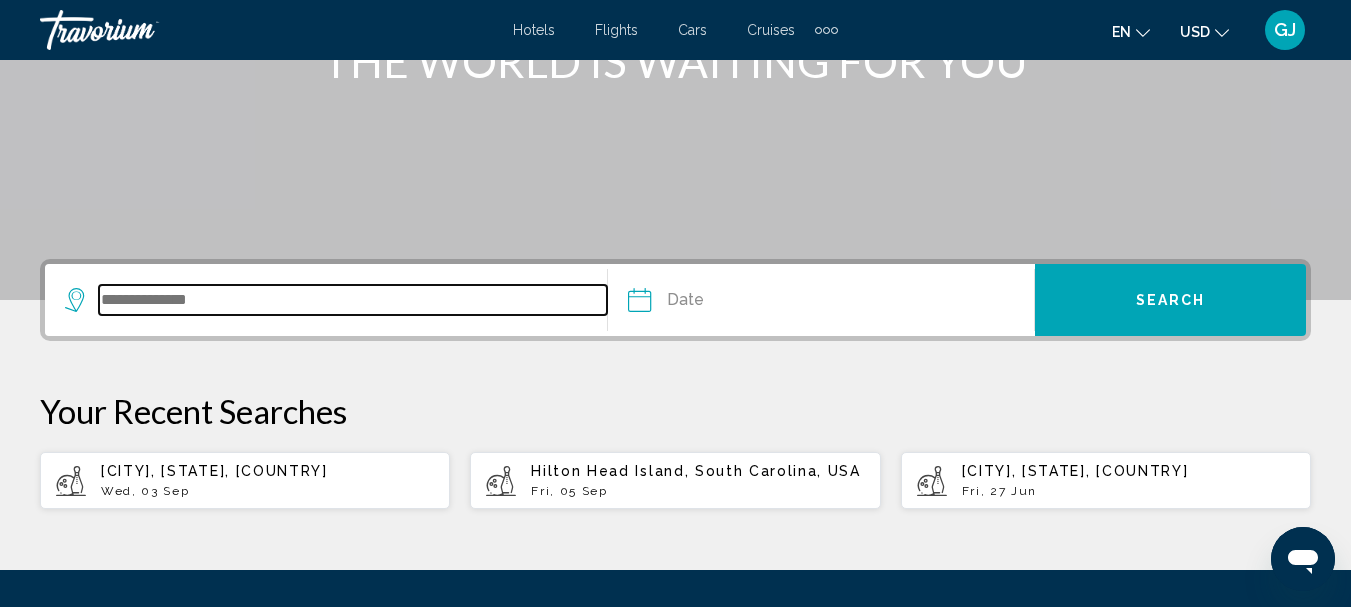 click at bounding box center [353, 300] 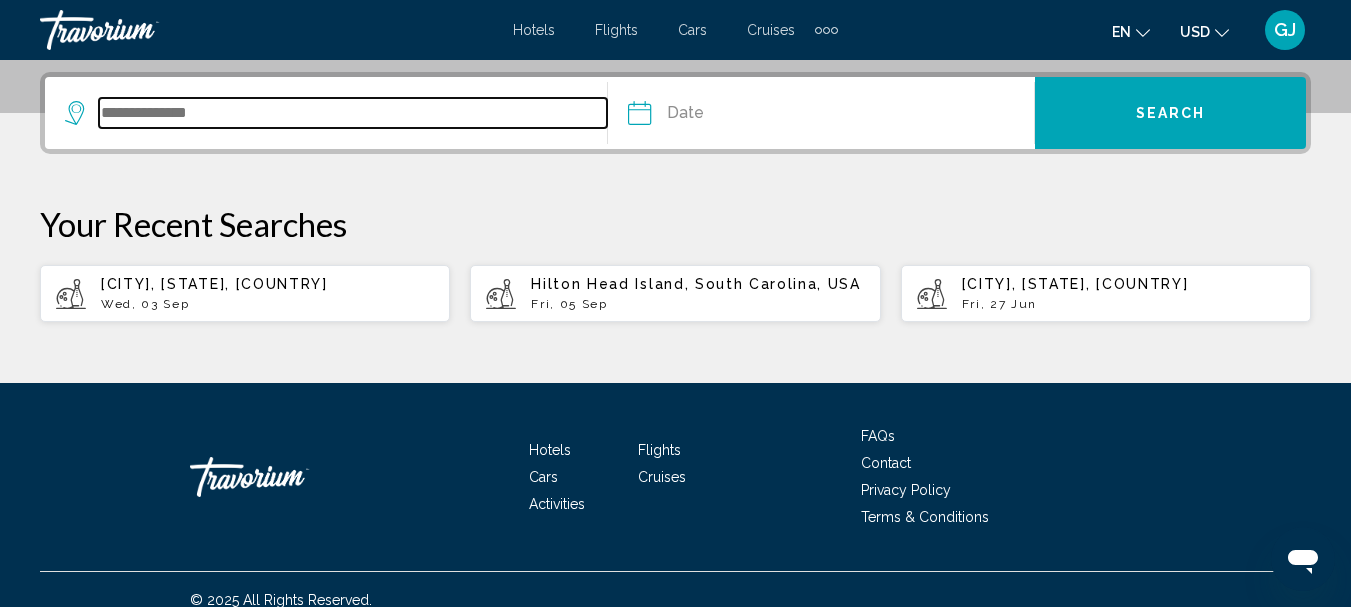 scroll, scrollTop: 494, scrollLeft: 0, axis: vertical 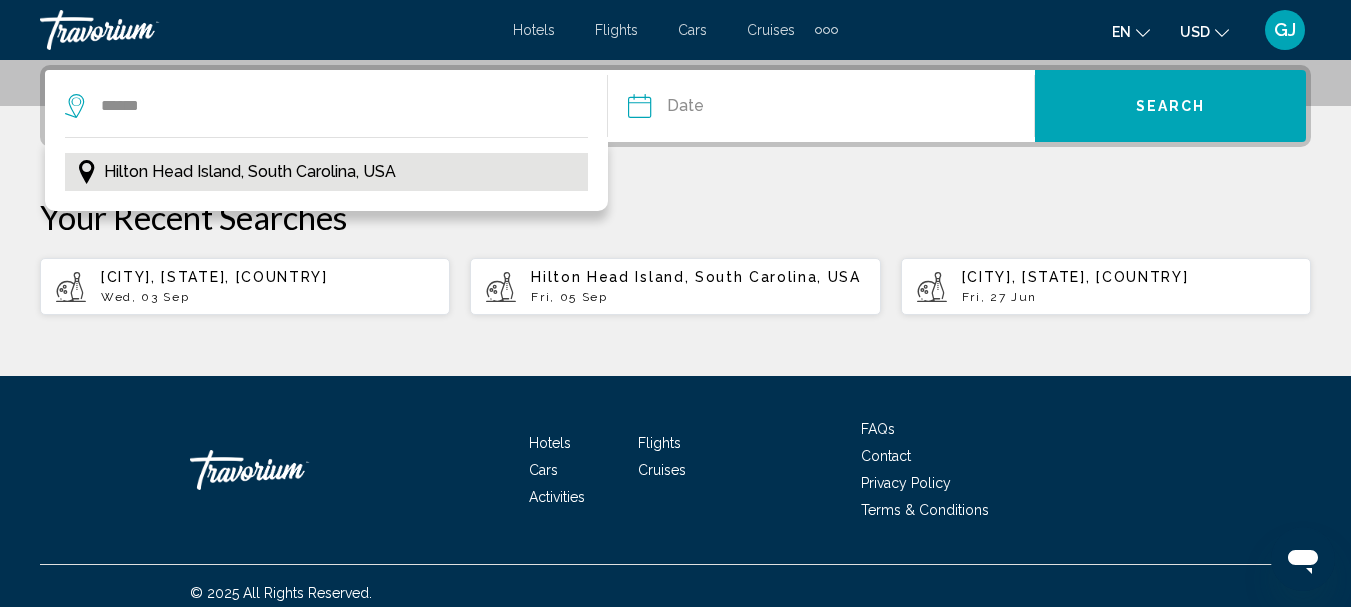 click on "Hilton Head Island, South Carolina, USA" at bounding box center (250, 172) 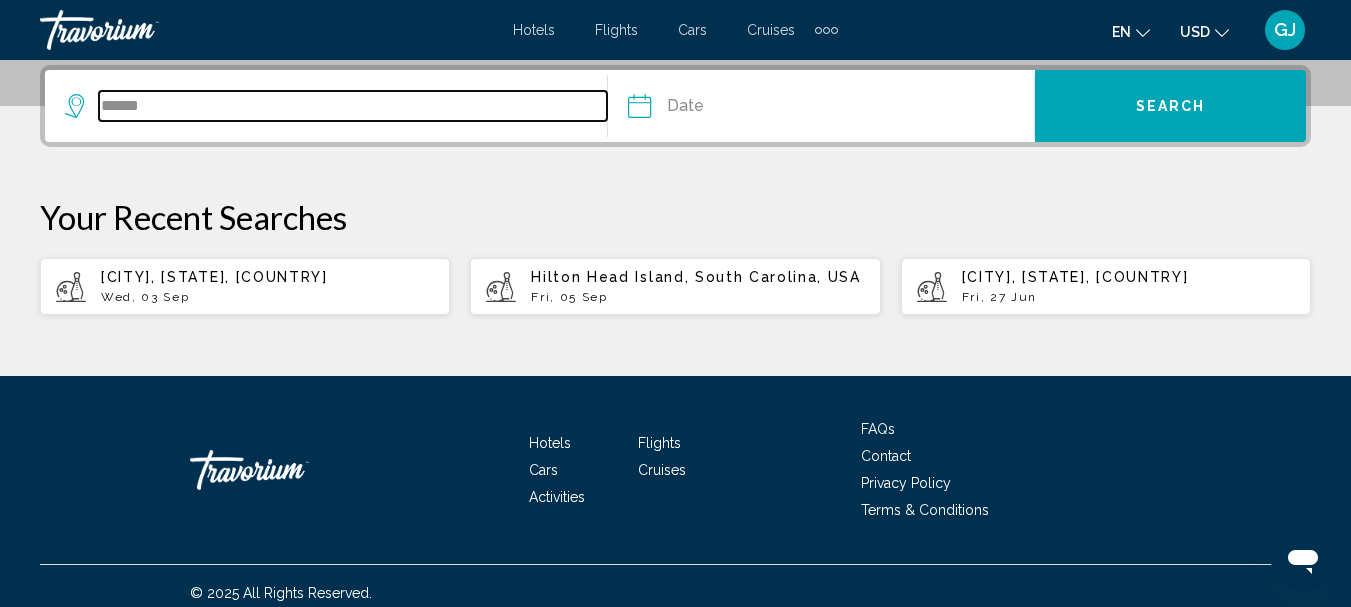 type on "**********" 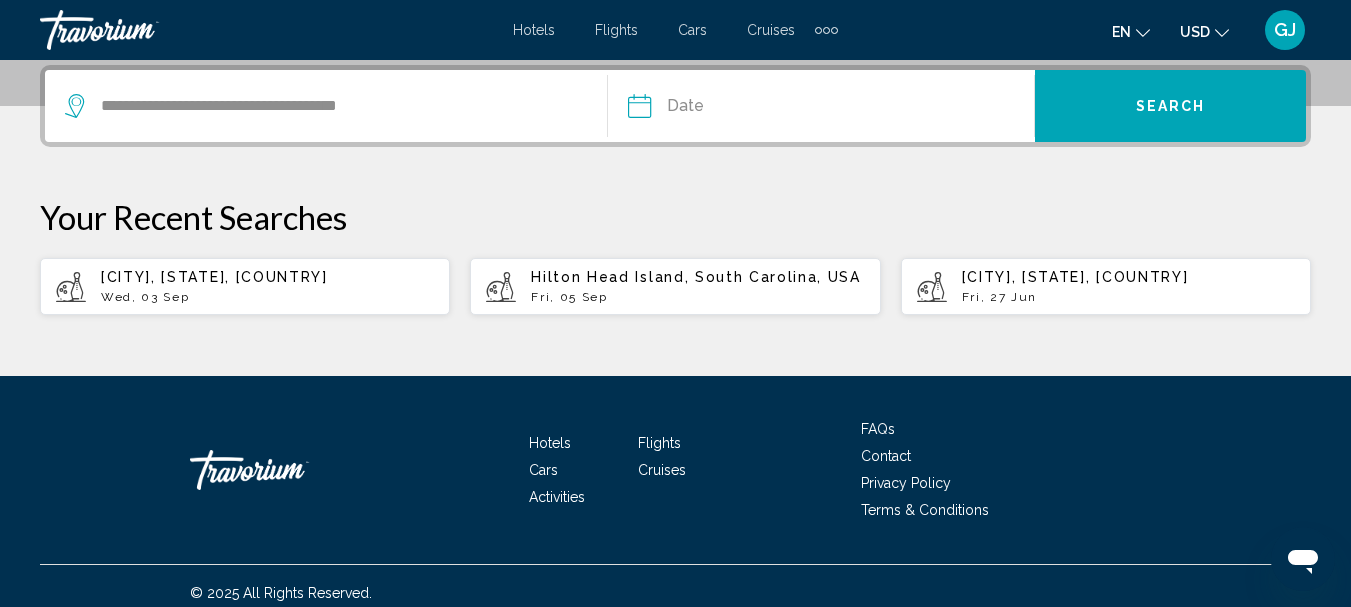 drag, startPoint x: 663, startPoint y: 183, endPoint x: 661, endPoint y: 208, distance: 25.079872 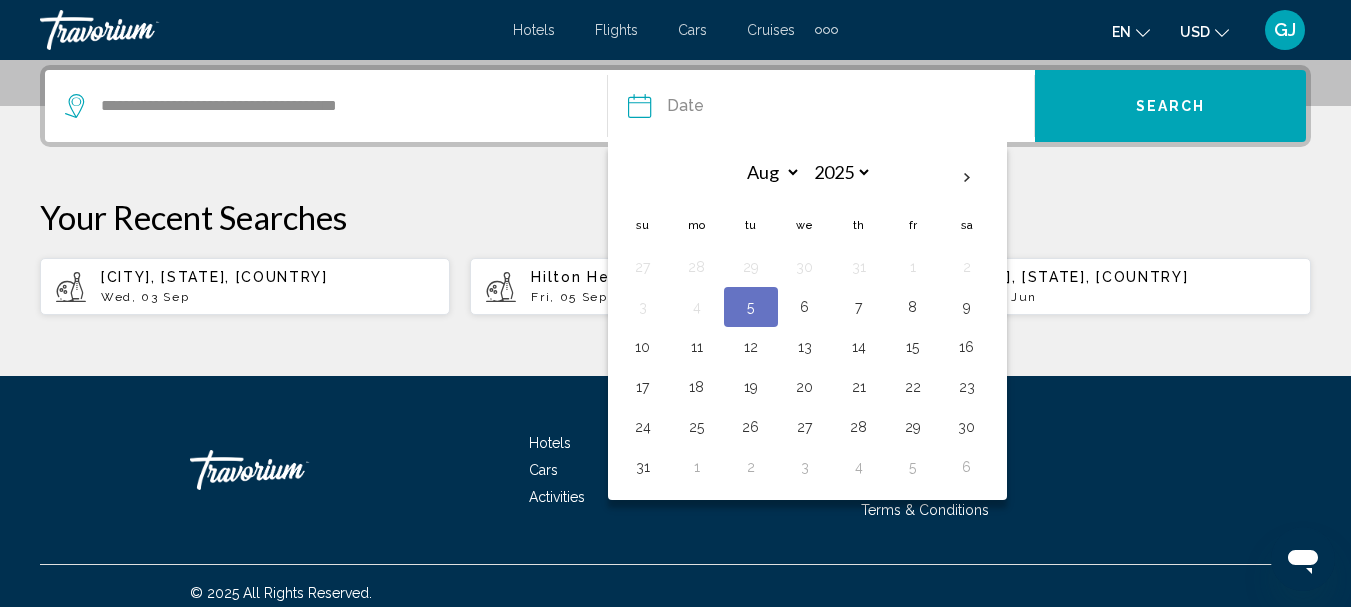 click at bounding box center (728, 109) 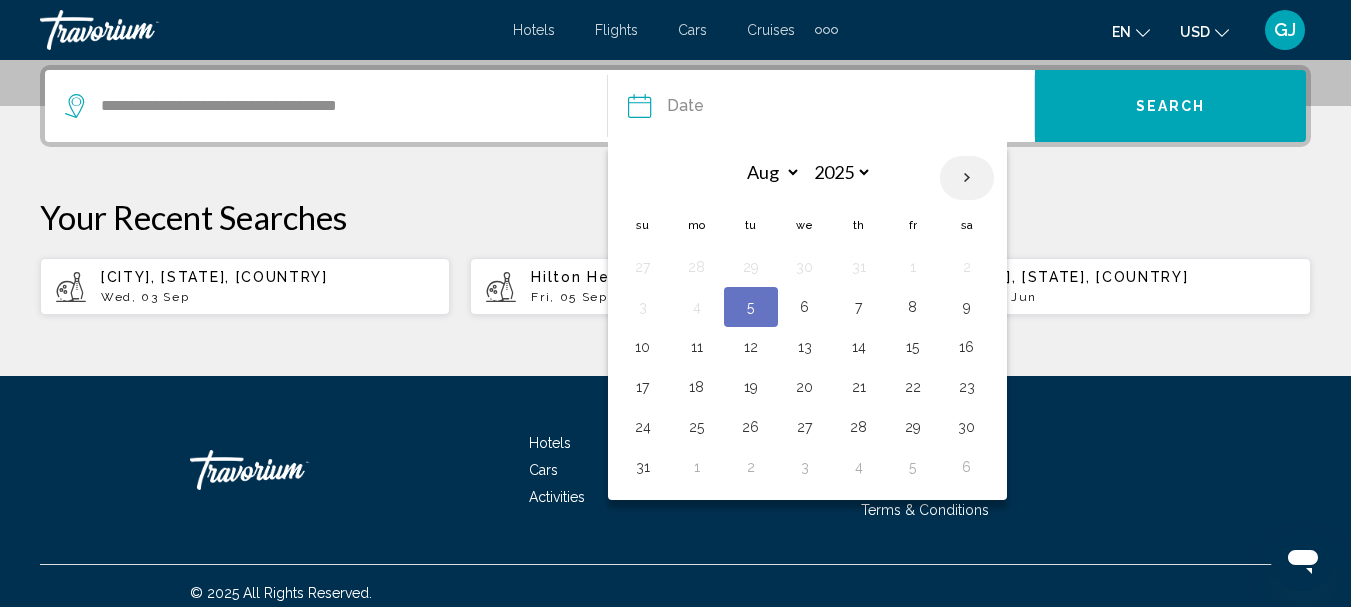 click at bounding box center (967, 178) 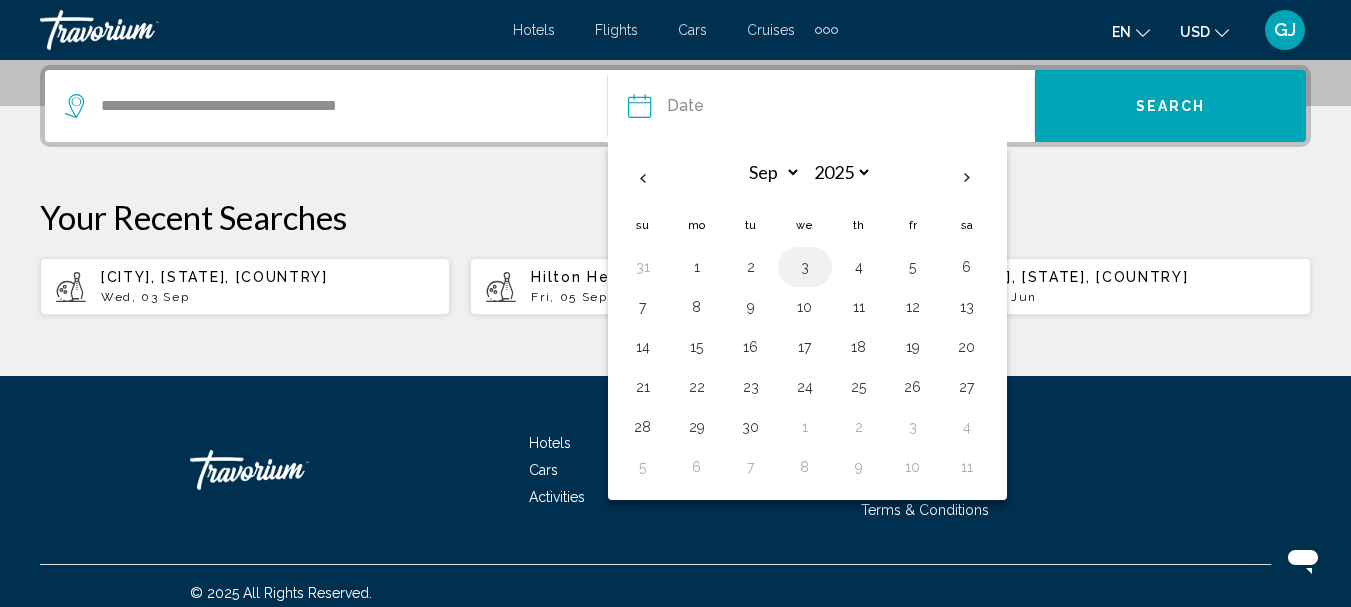 click on "3" at bounding box center (805, 267) 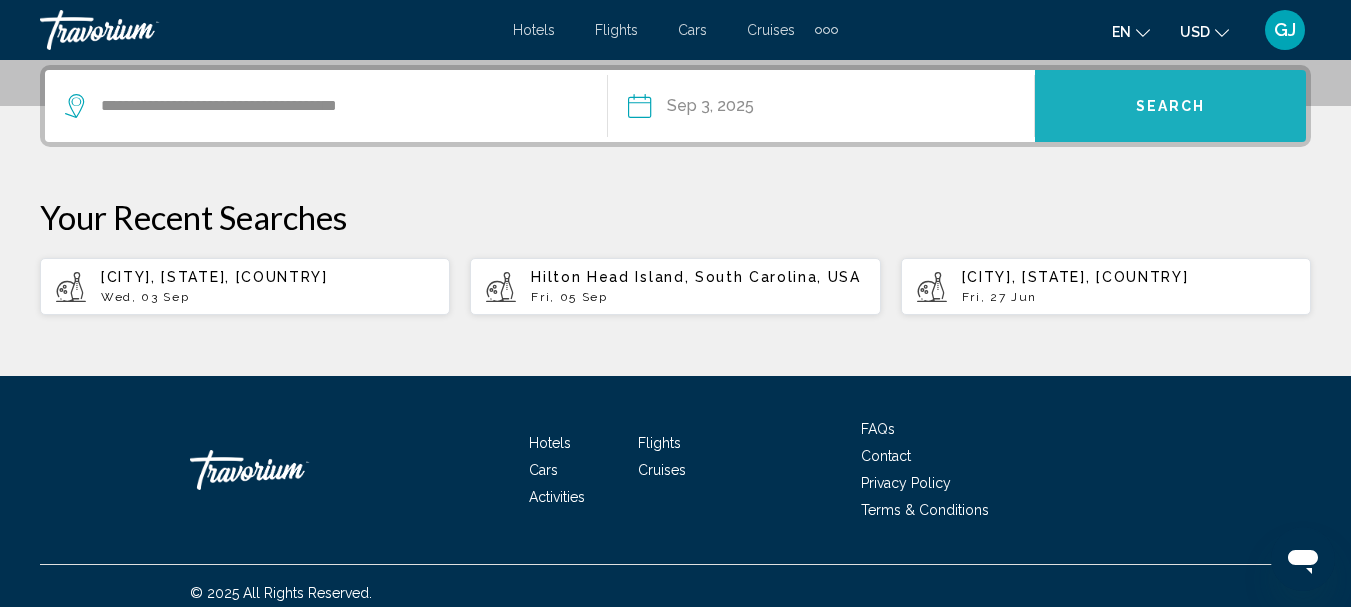 click on "Search" at bounding box center [1171, 107] 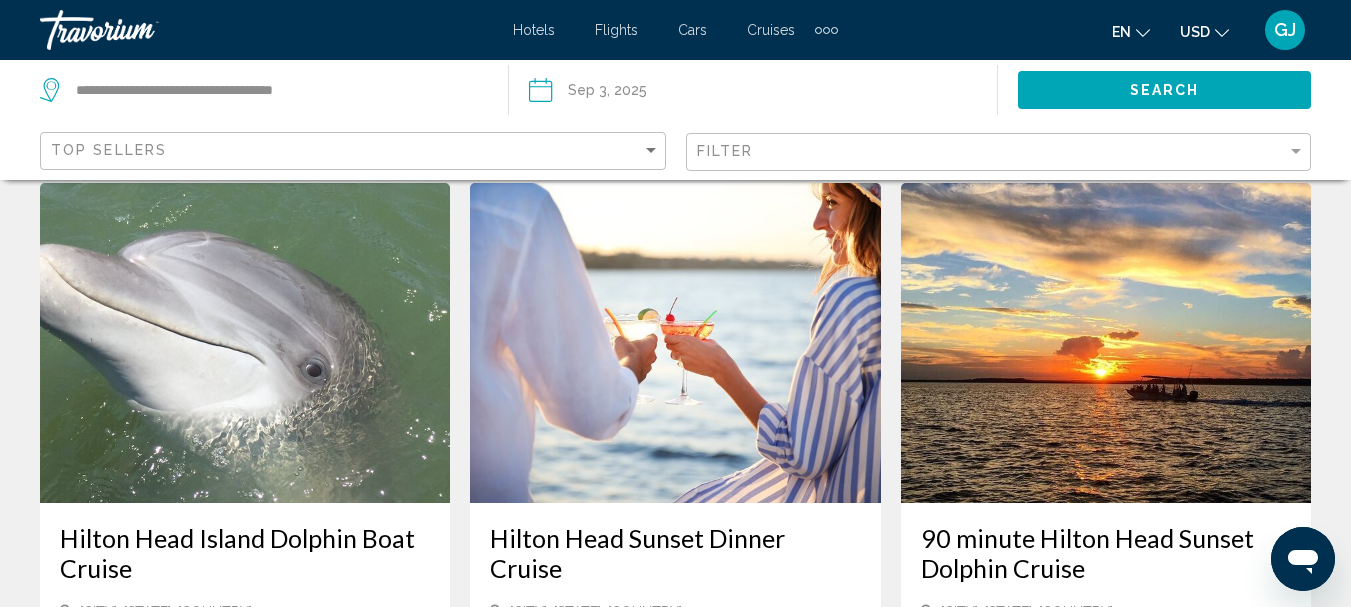scroll, scrollTop: 100, scrollLeft: 0, axis: vertical 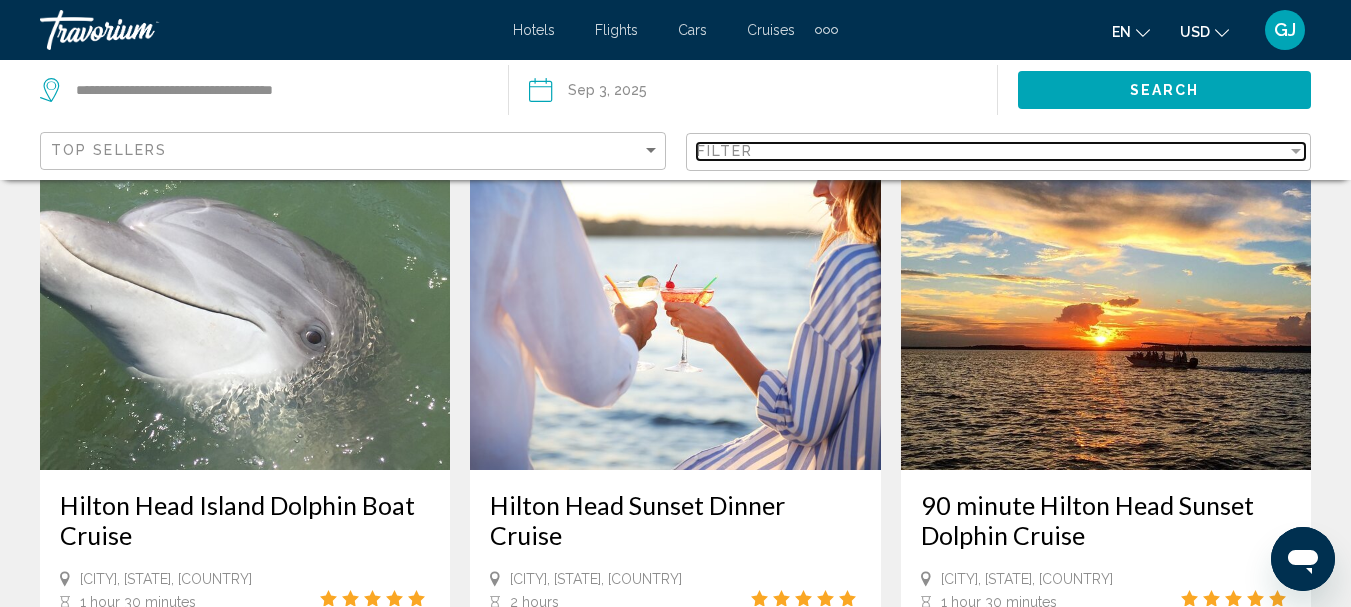 click at bounding box center [1296, 151] 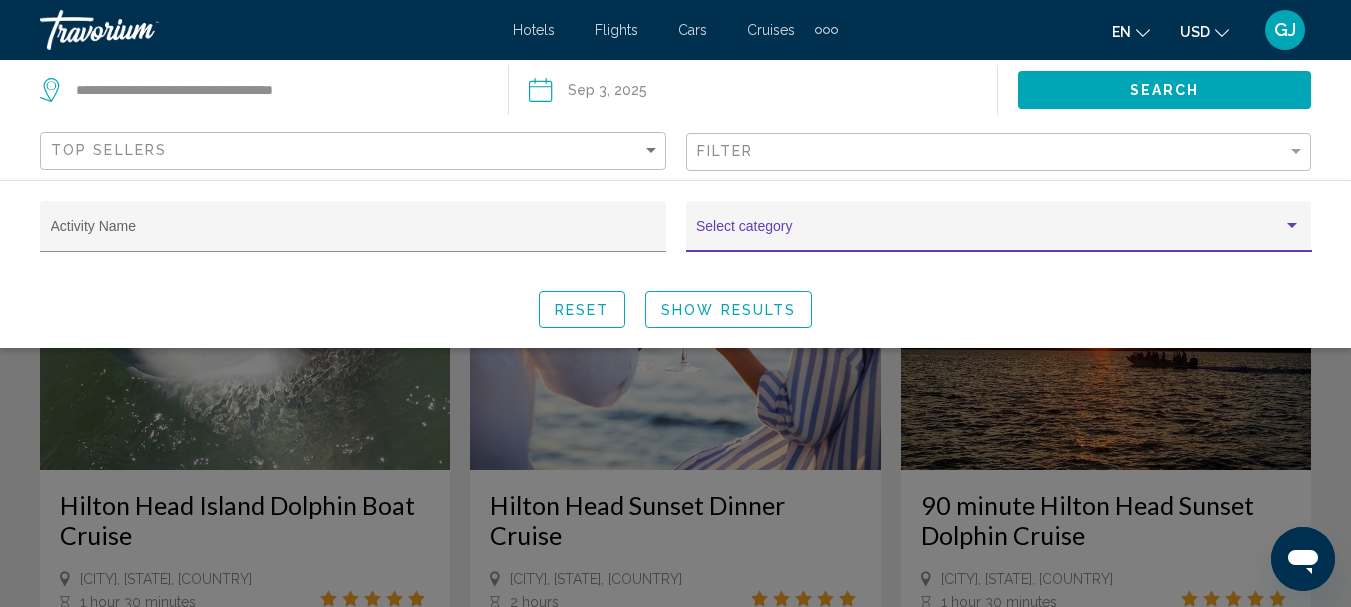click at bounding box center [1292, 225] 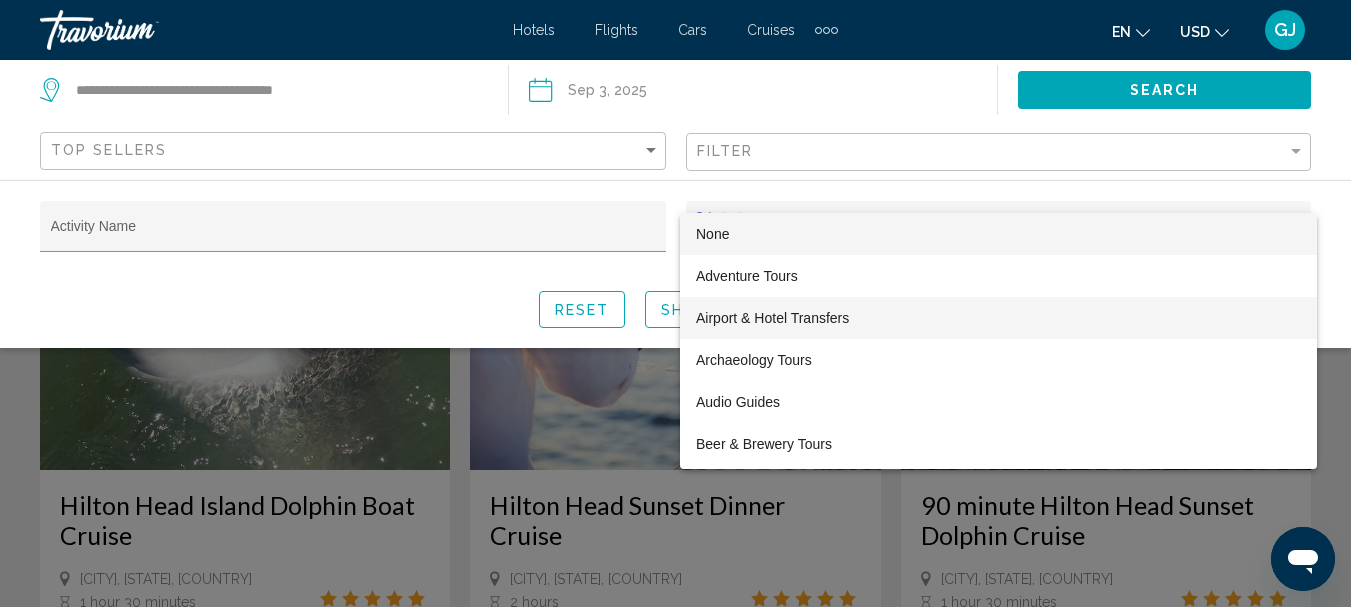 click on "Airport & Hotel Transfers" at bounding box center [998, 318] 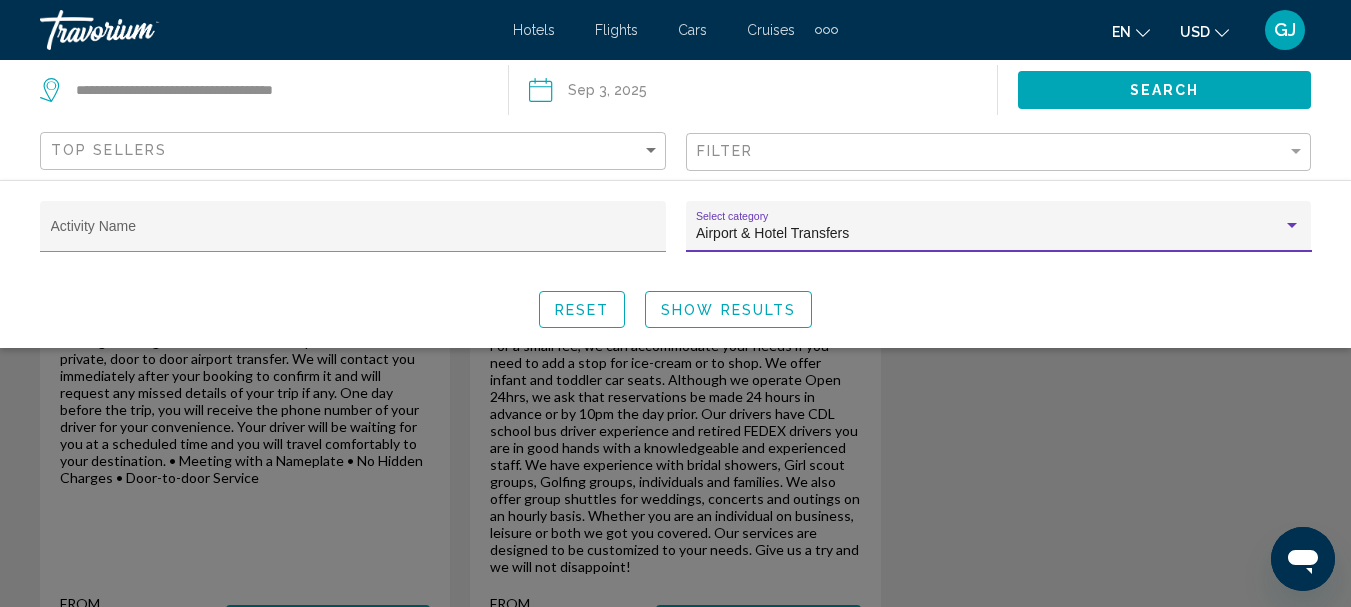 scroll, scrollTop: 500, scrollLeft: 0, axis: vertical 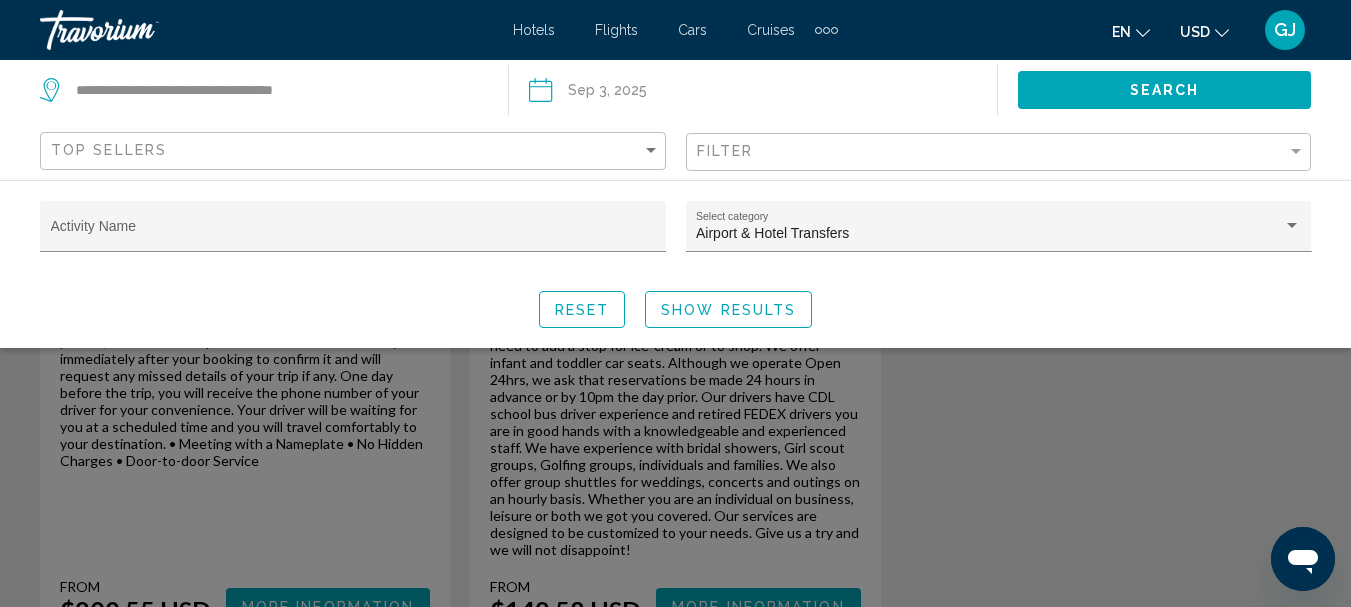 click 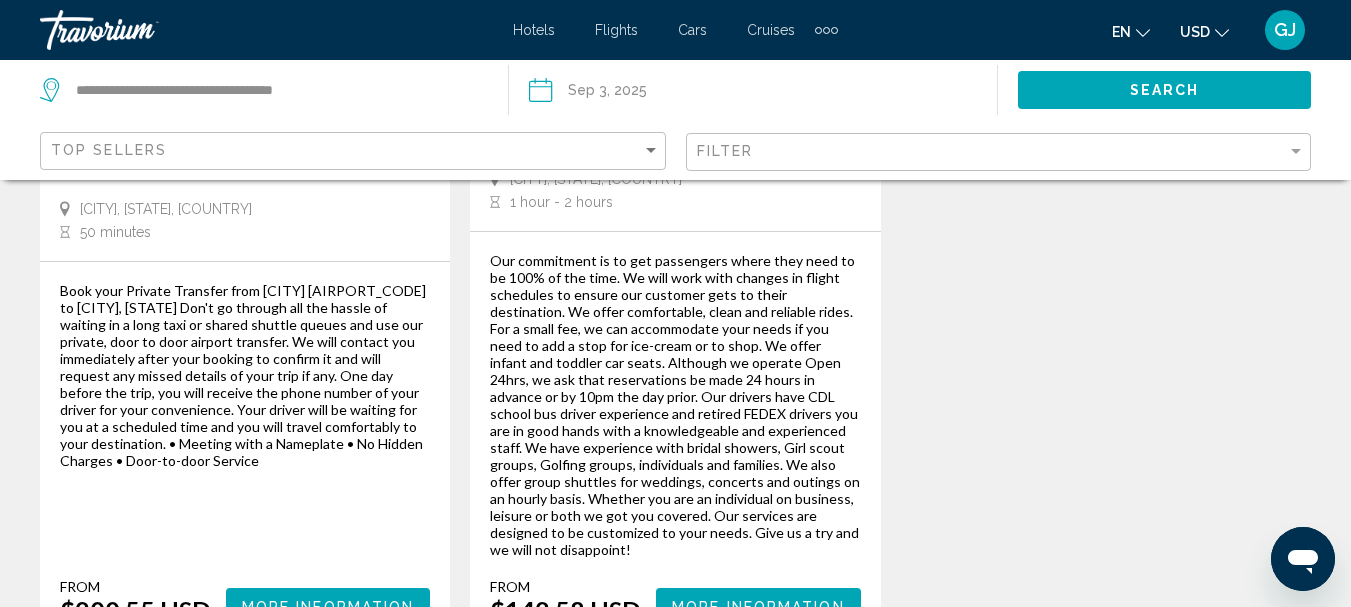 click on "More Information" at bounding box center (758, 607) 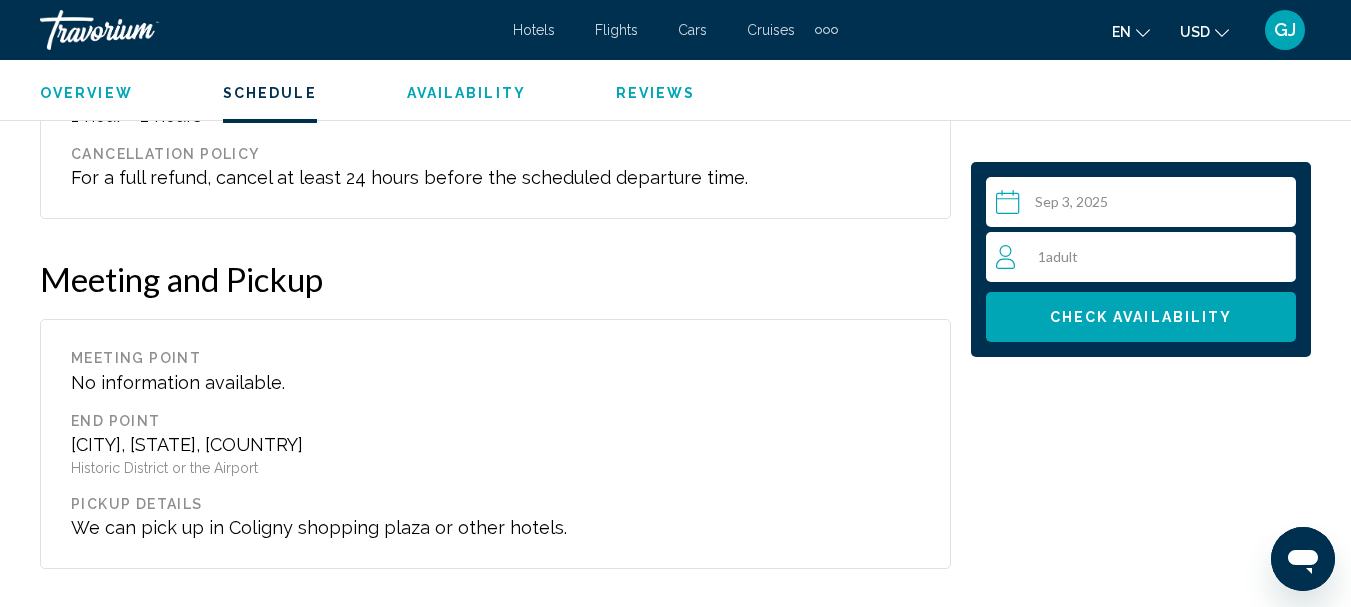 scroll, scrollTop: 2632, scrollLeft: 0, axis: vertical 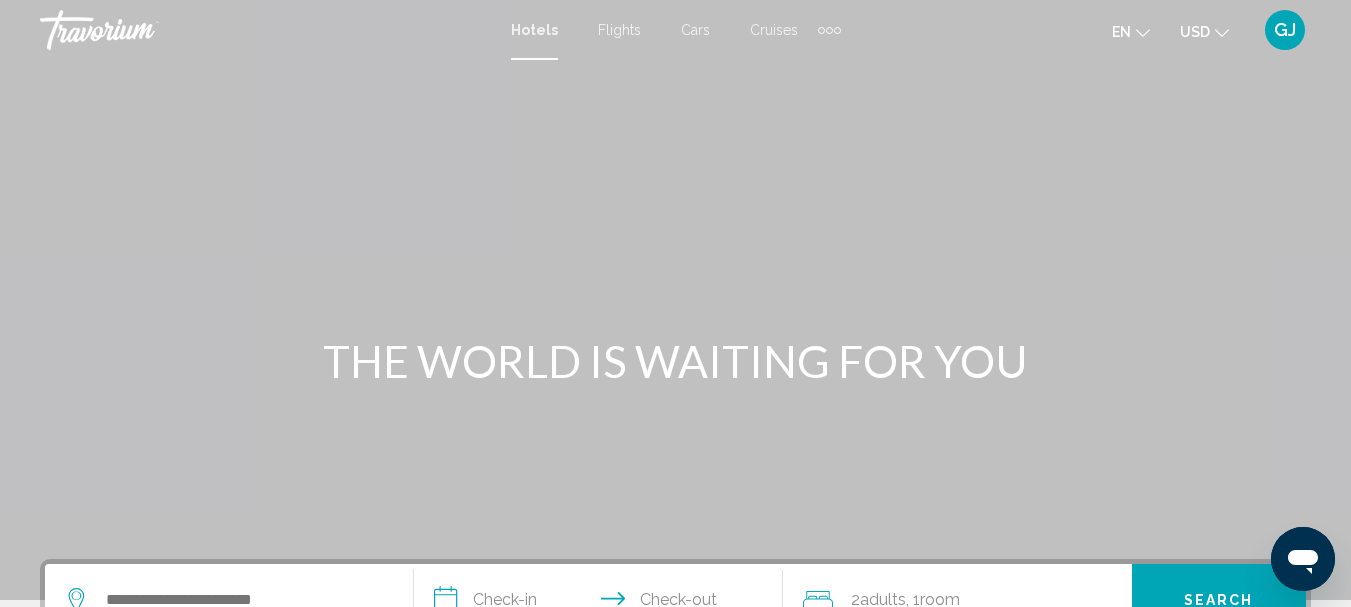 click at bounding box center (829, 30) 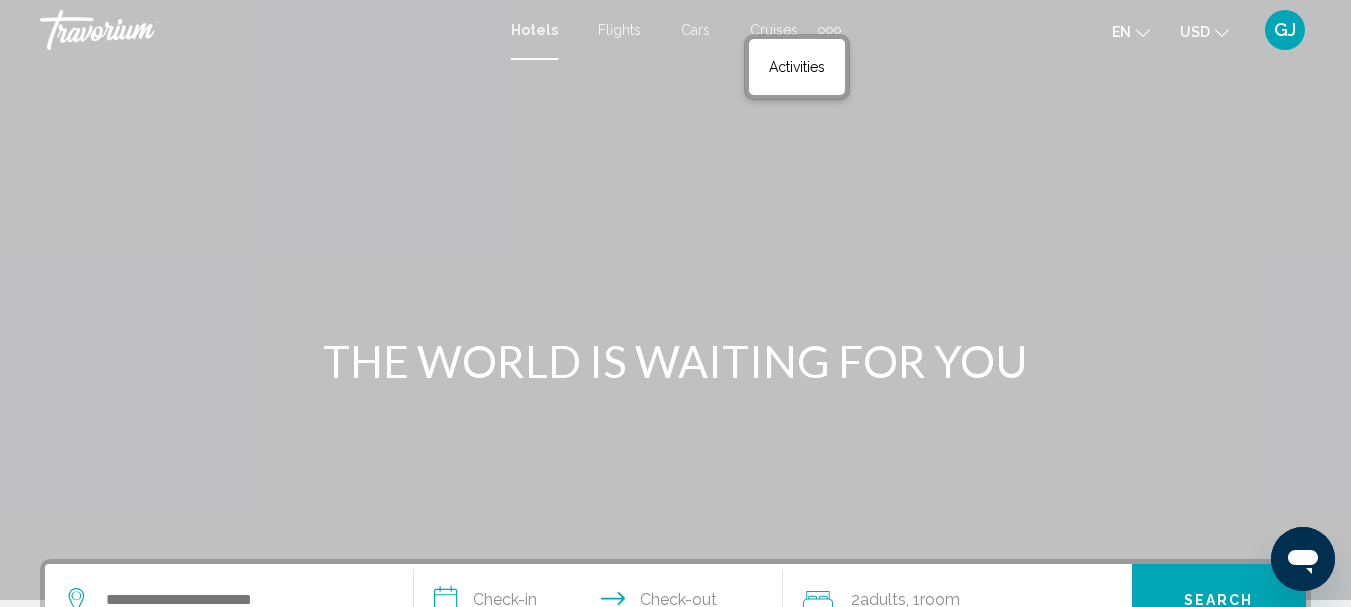 click at bounding box center (829, 30) 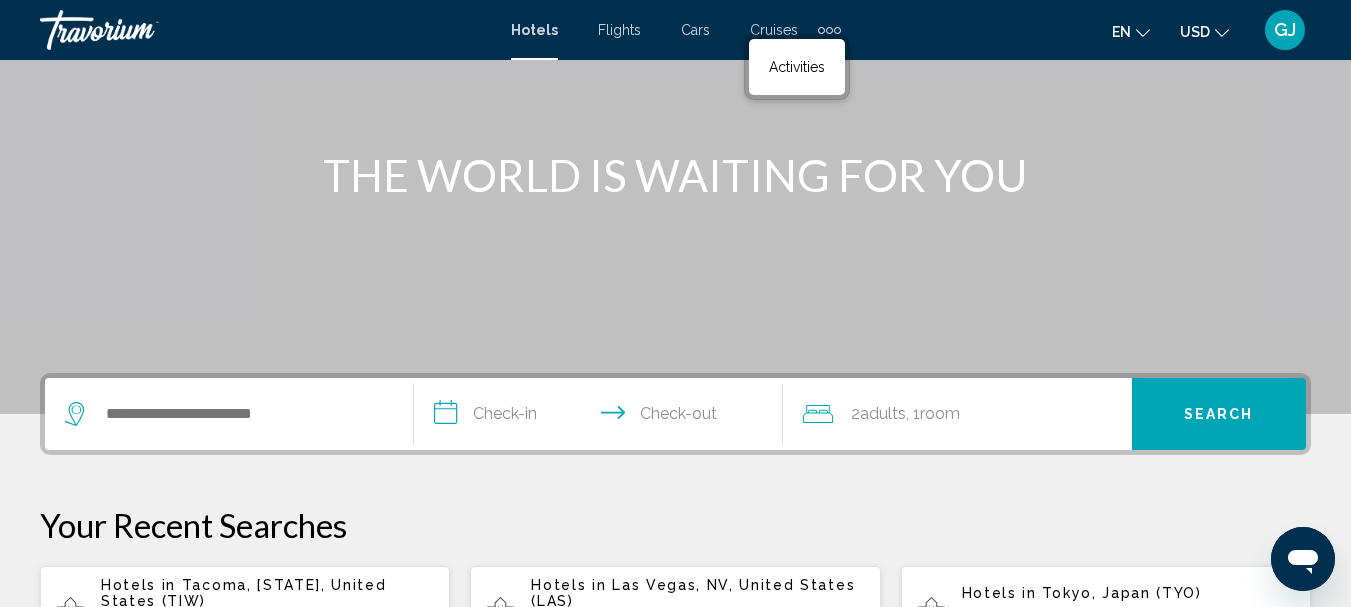 scroll, scrollTop: 200, scrollLeft: 0, axis: vertical 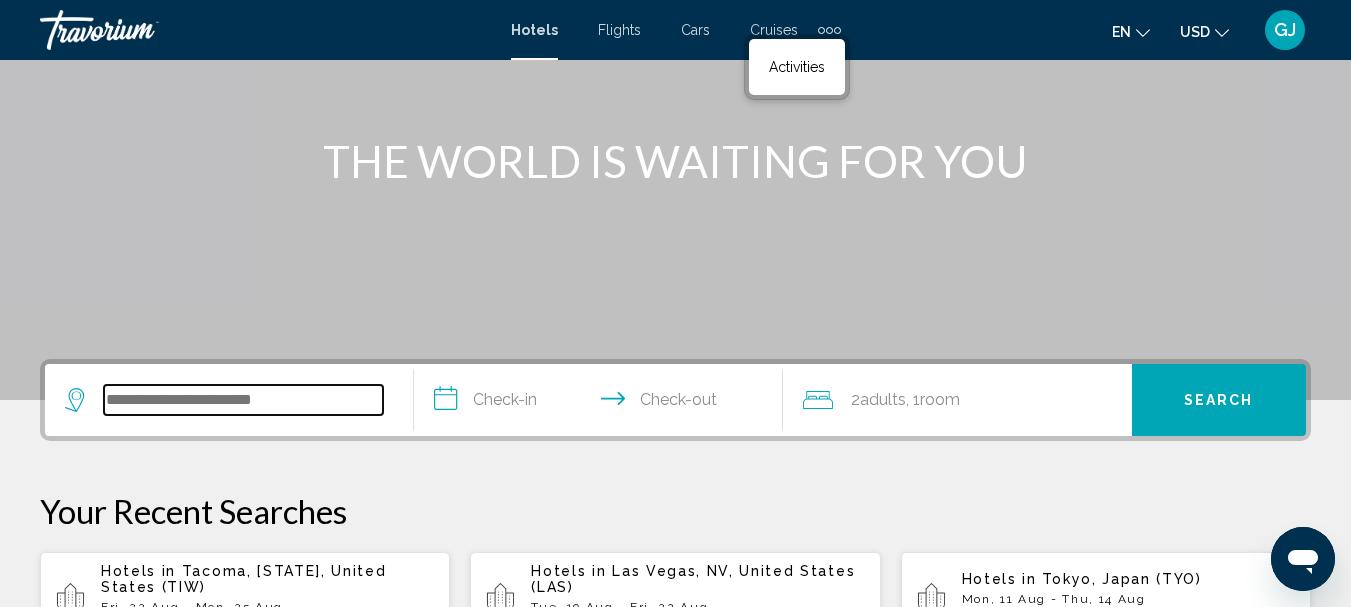 click at bounding box center (243, 400) 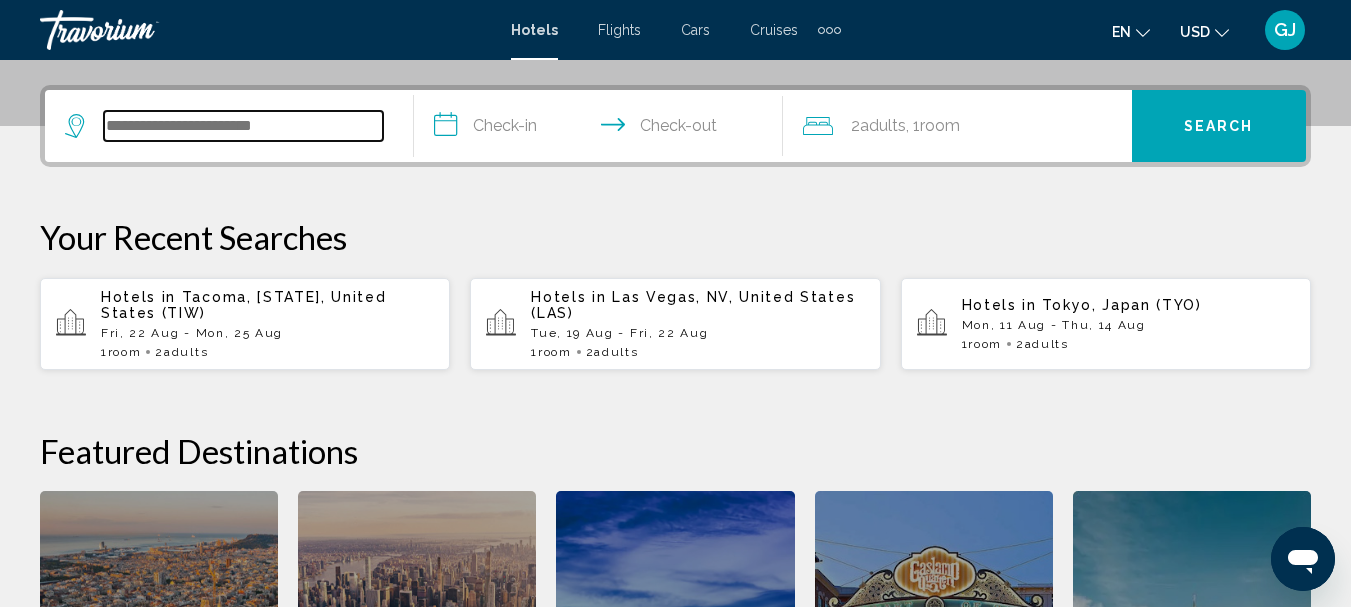 scroll, scrollTop: 494, scrollLeft: 0, axis: vertical 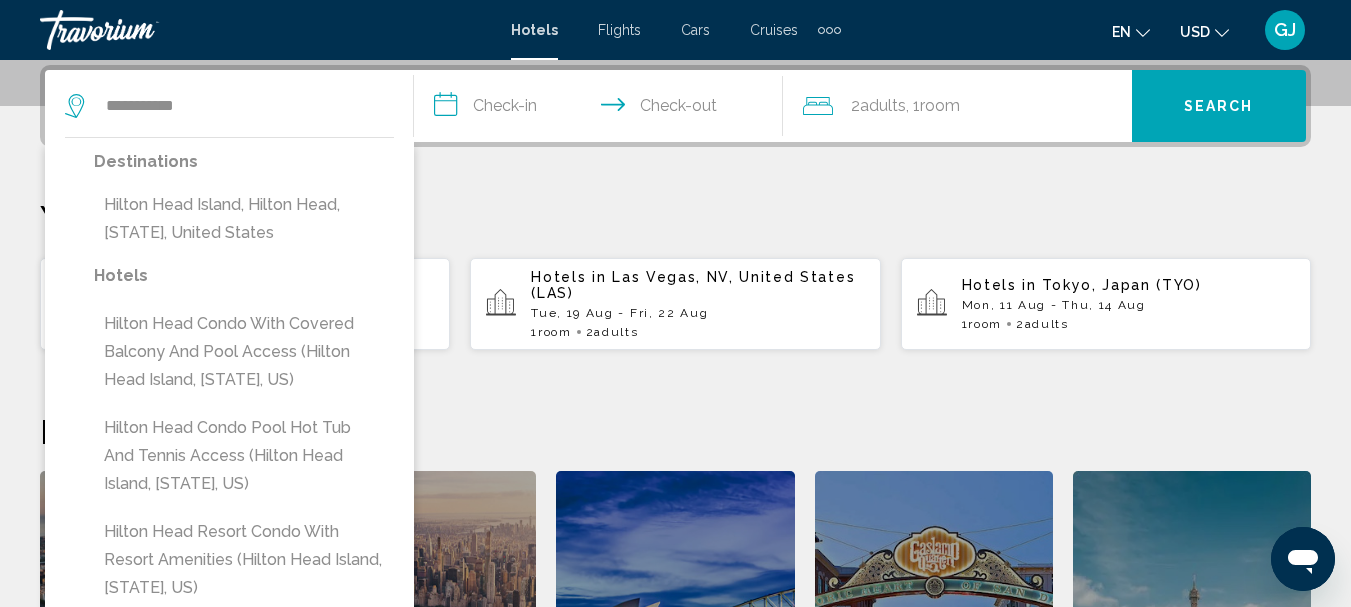 click on "Hilton Head Island, Hilton Head, SC, United States" at bounding box center [244, 219] 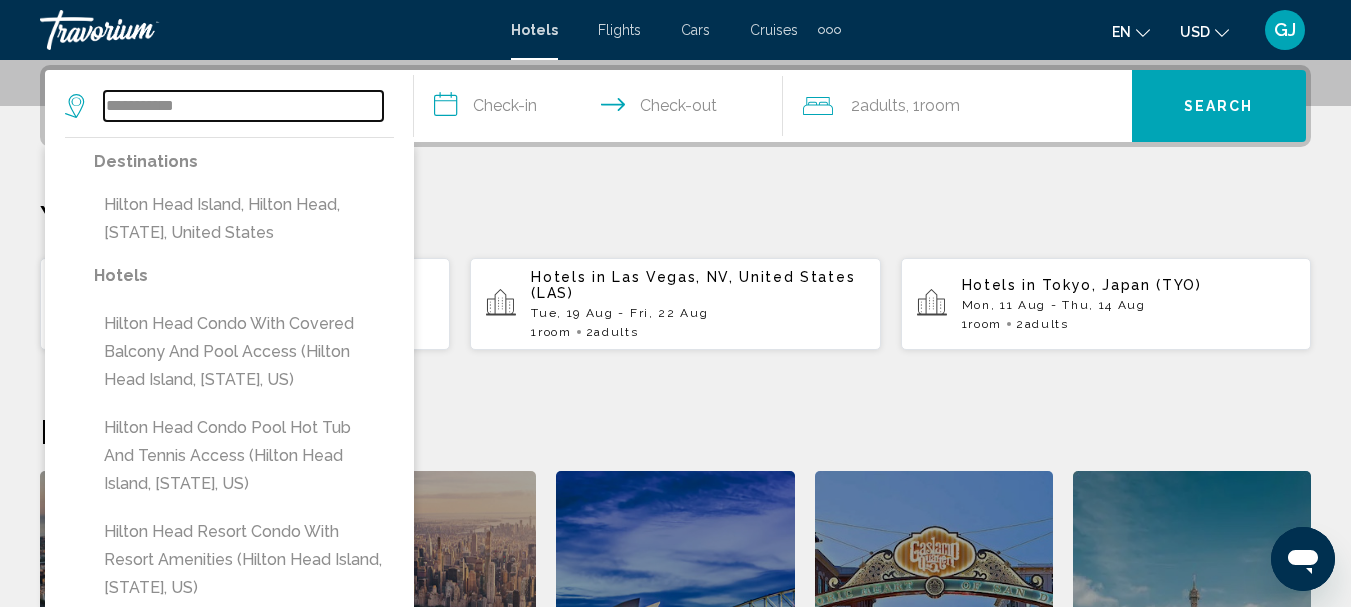 type on "**********" 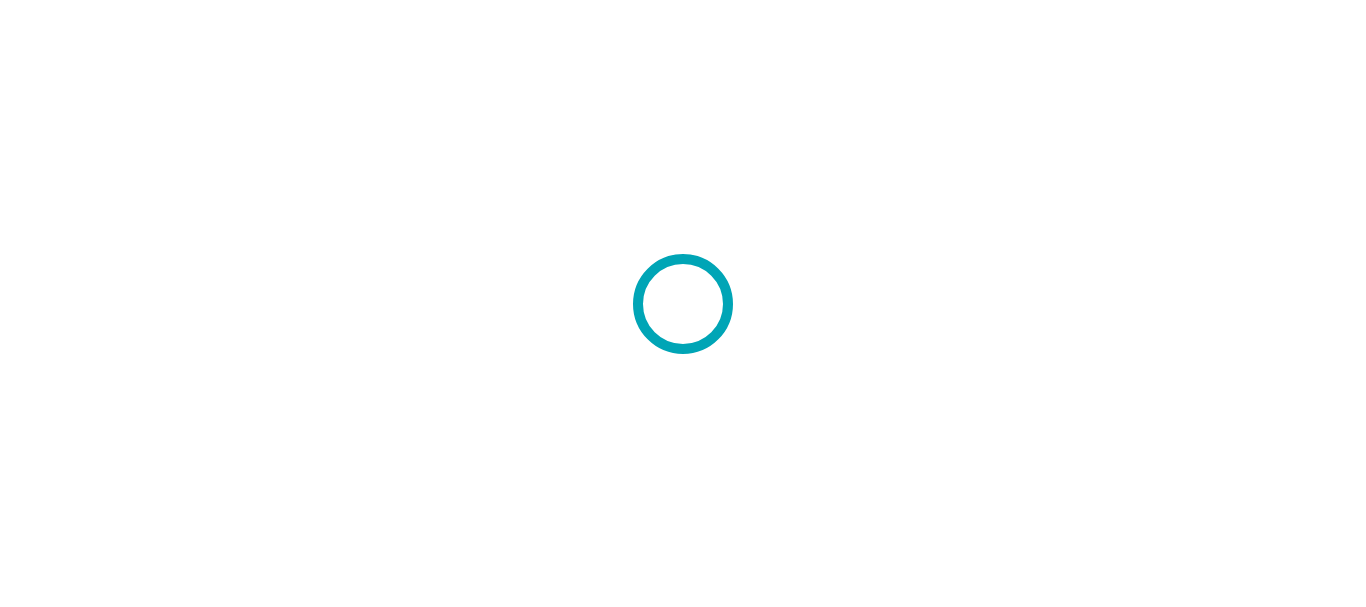 scroll, scrollTop: 0, scrollLeft: 0, axis: both 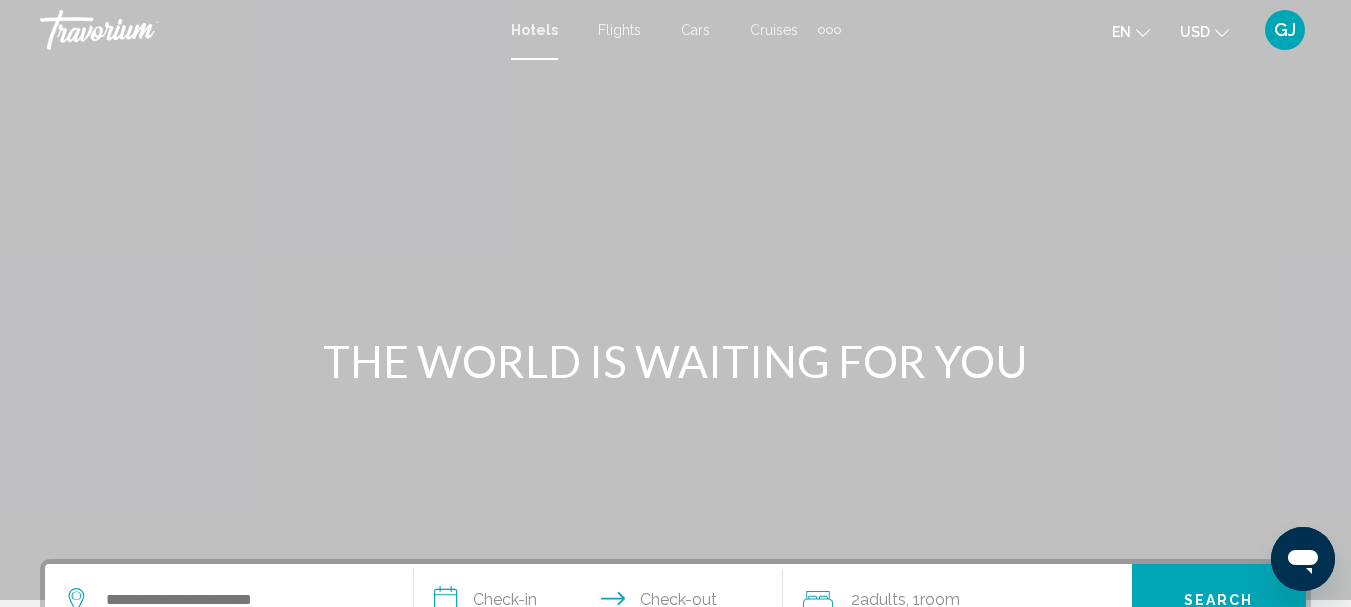 click at bounding box center (829, 30) 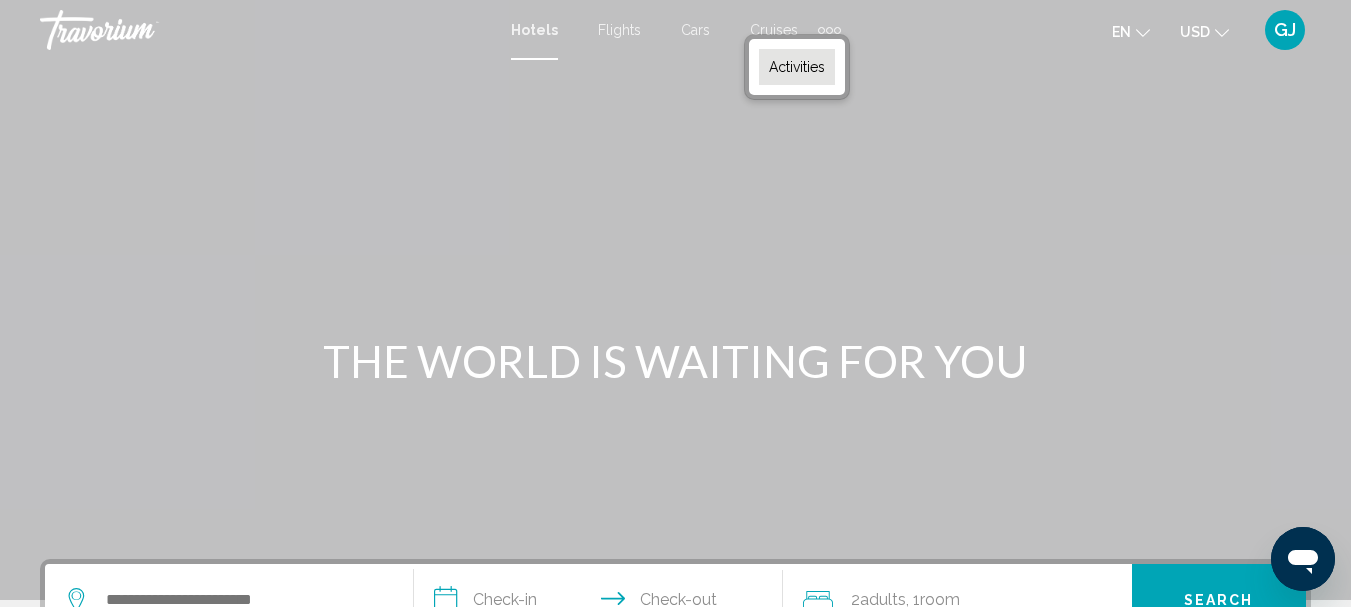 click on "Activities" at bounding box center [797, 67] 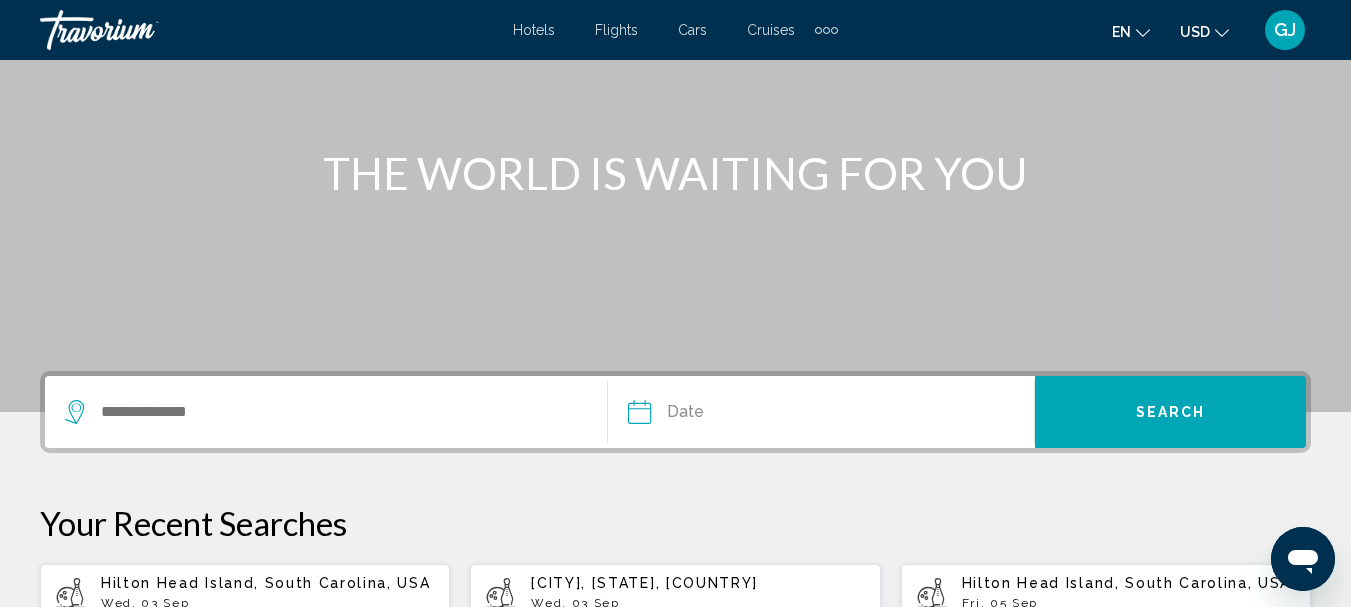 scroll, scrollTop: 200, scrollLeft: 0, axis: vertical 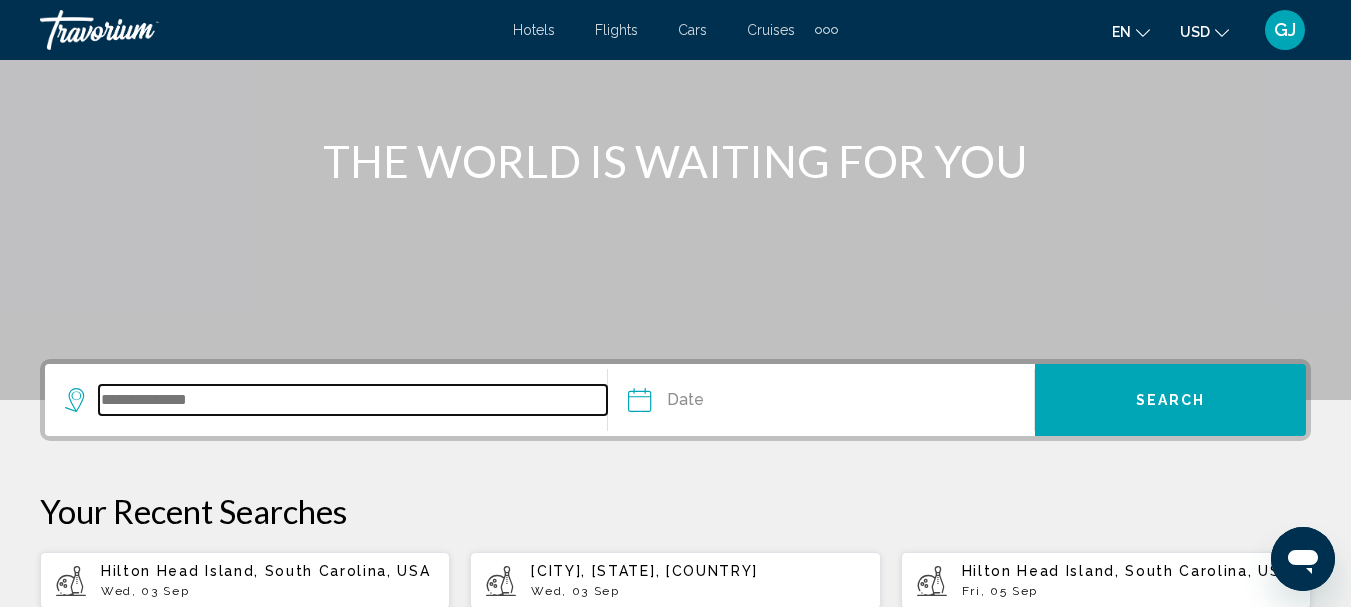 click at bounding box center (353, 400) 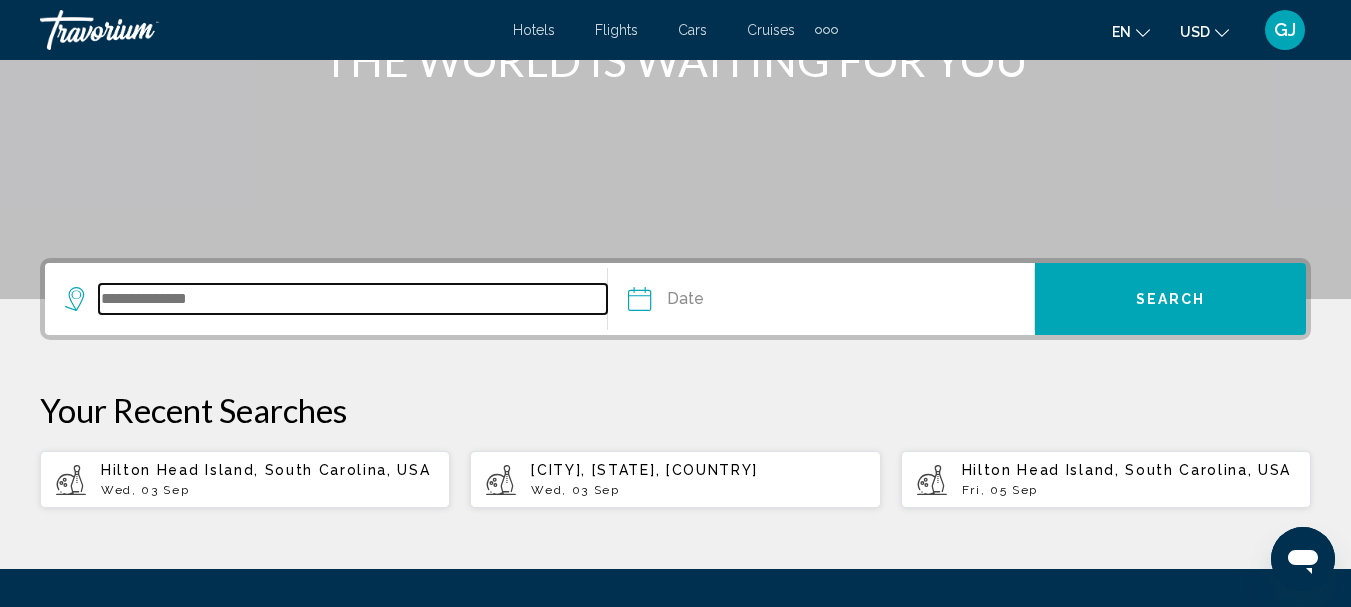 scroll, scrollTop: 494, scrollLeft: 0, axis: vertical 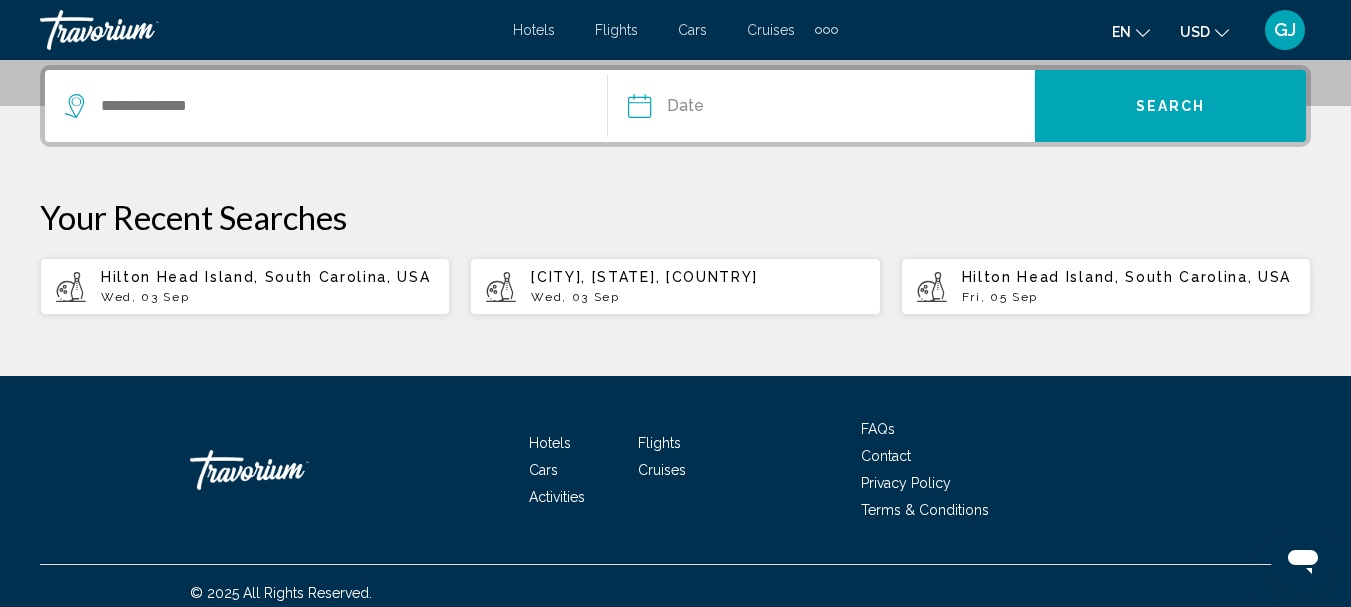 click on "Hilton Head Island, South Carolina, USA" at bounding box center (266, 277) 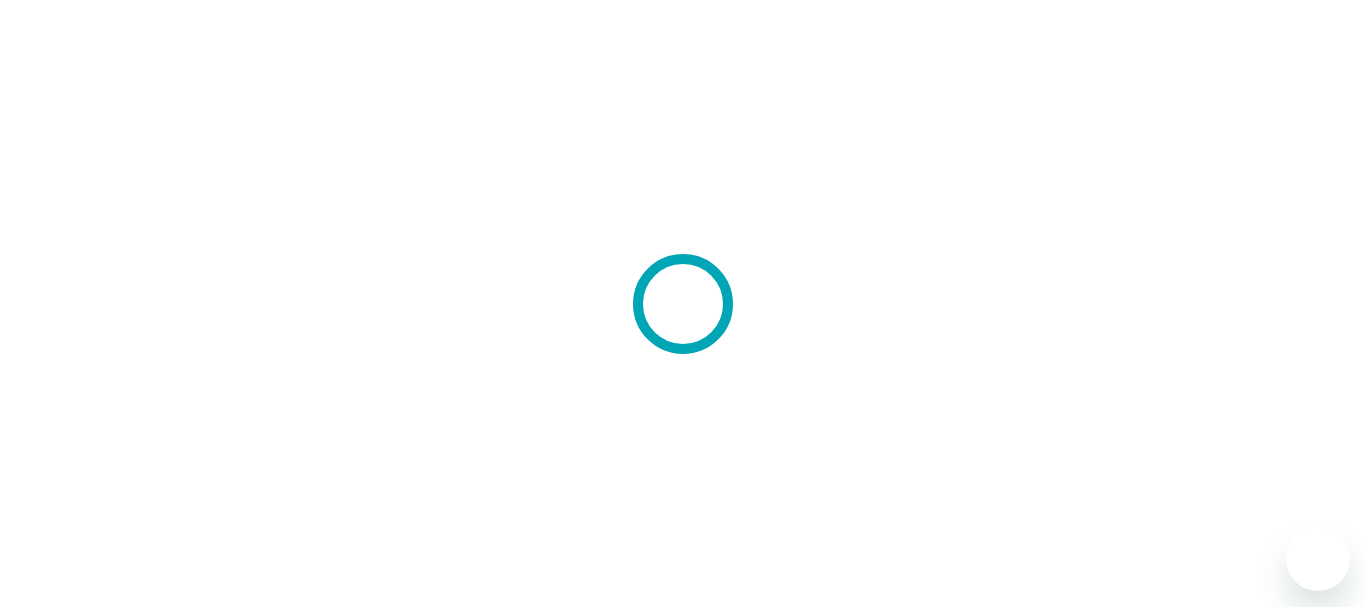 scroll, scrollTop: 0, scrollLeft: 0, axis: both 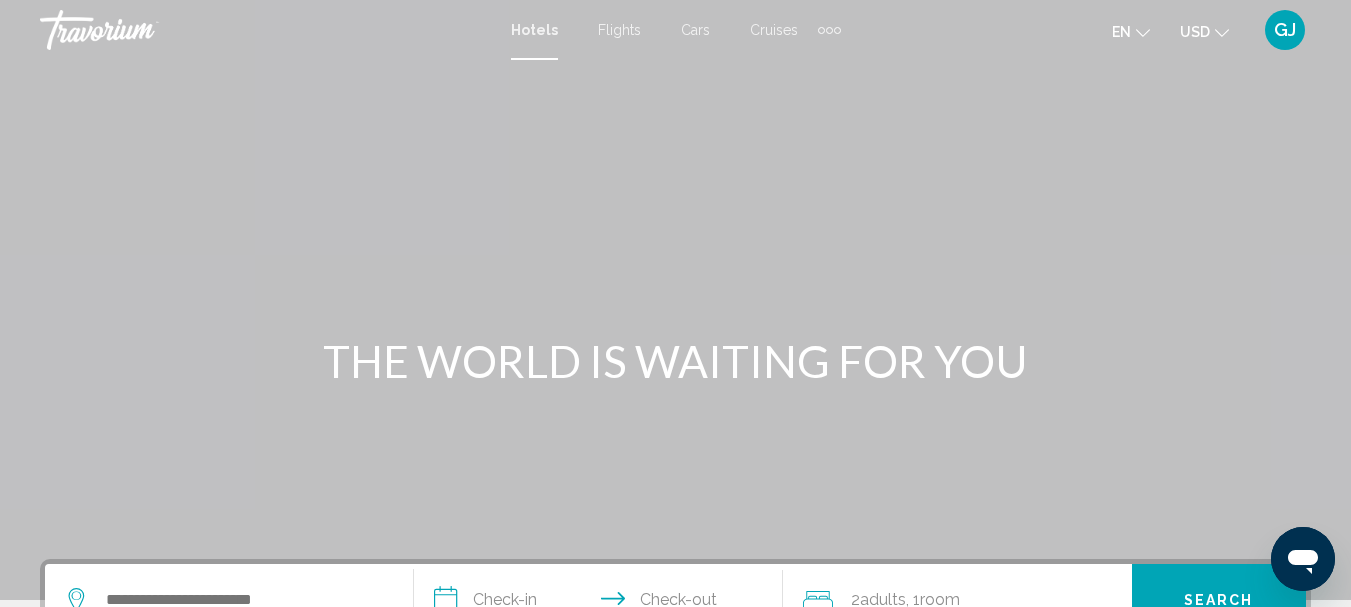 click at bounding box center (829, 30) 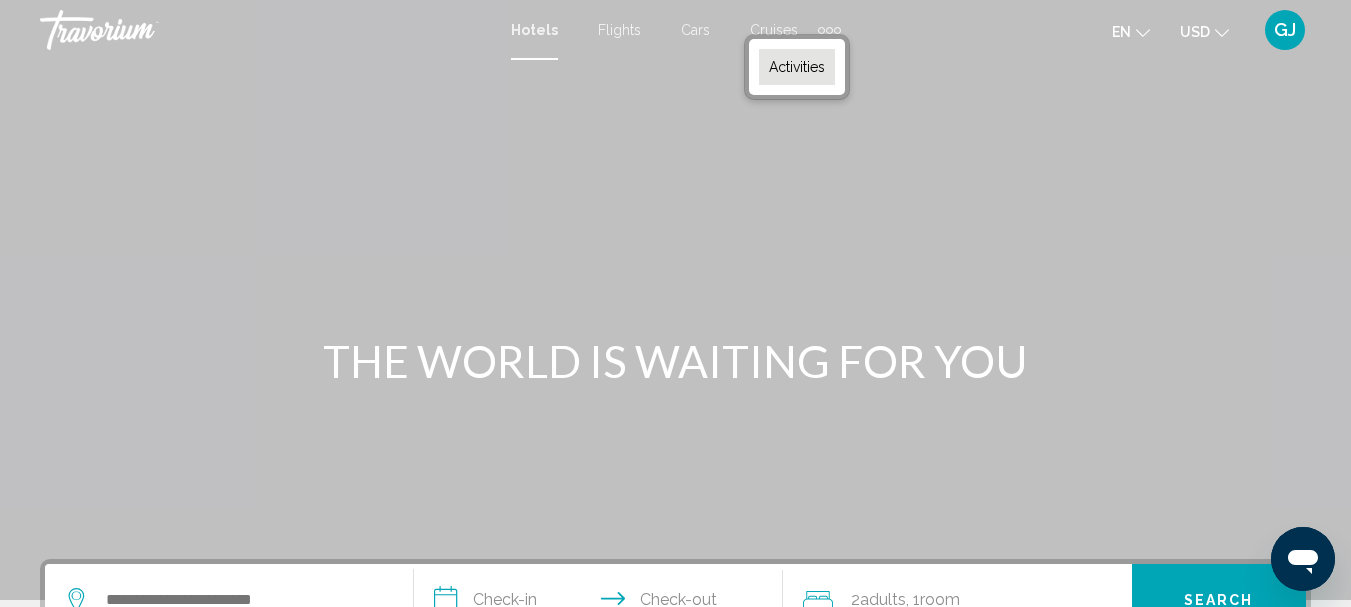 click on "Activities" at bounding box center [797, 67] 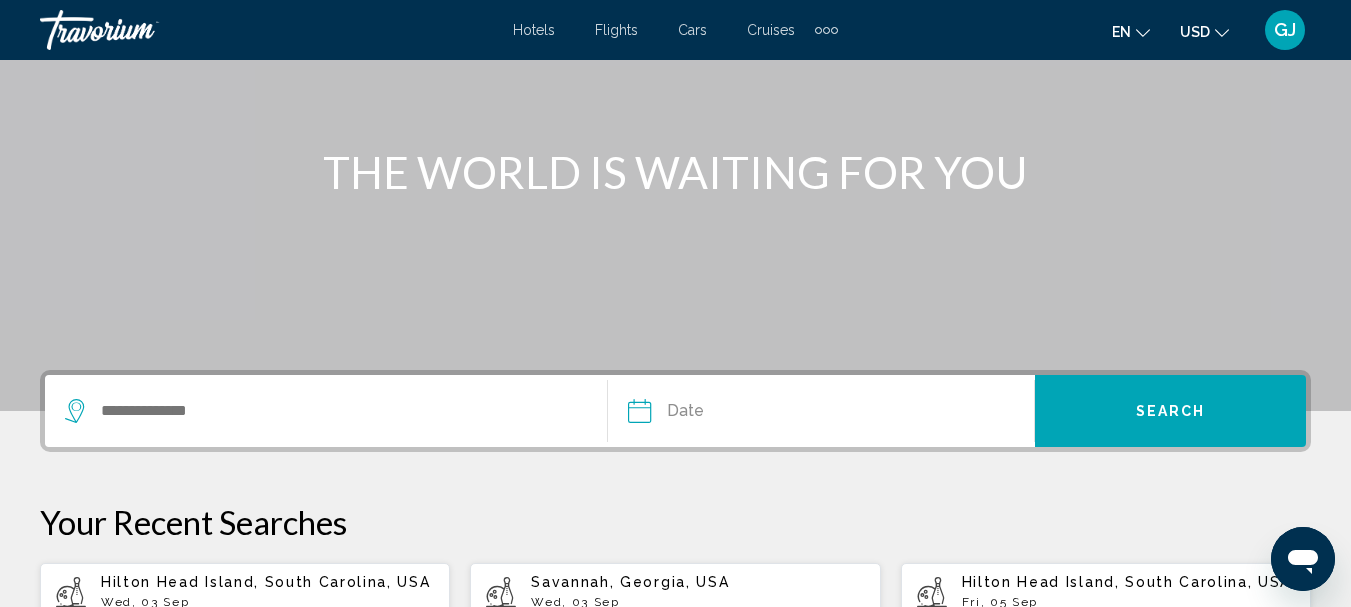 scroll, scrollTop: 200, scrollLeft: 0, axis: vertical 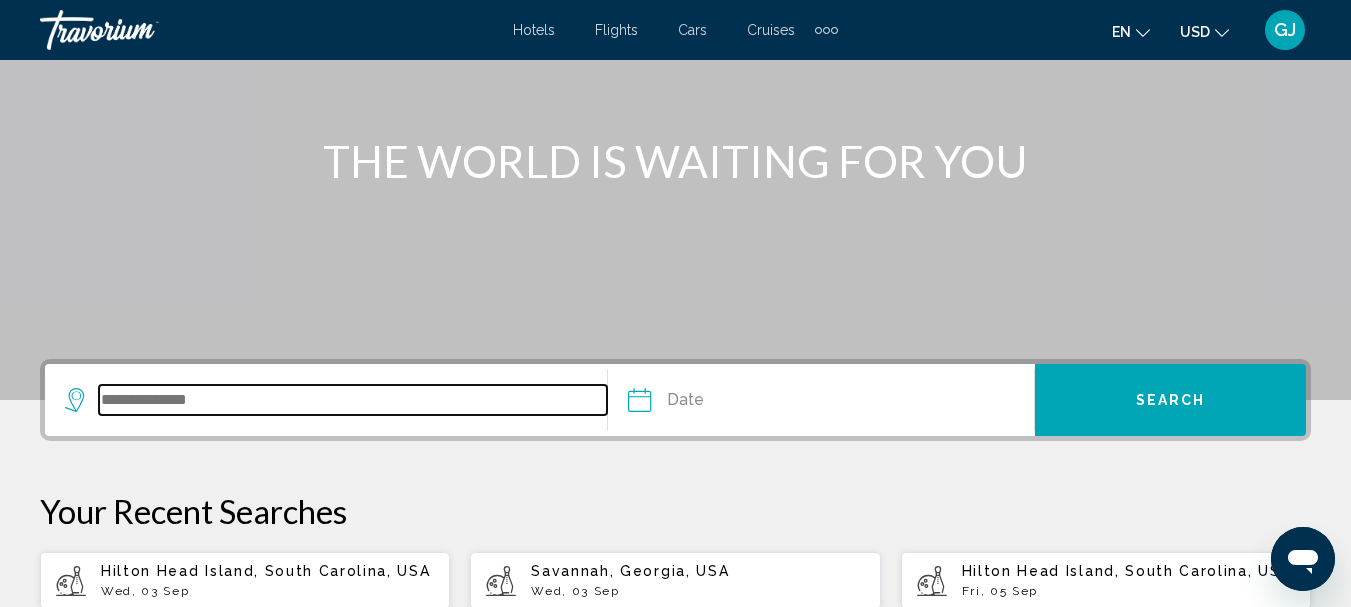 click at bounding box center [353, 400] 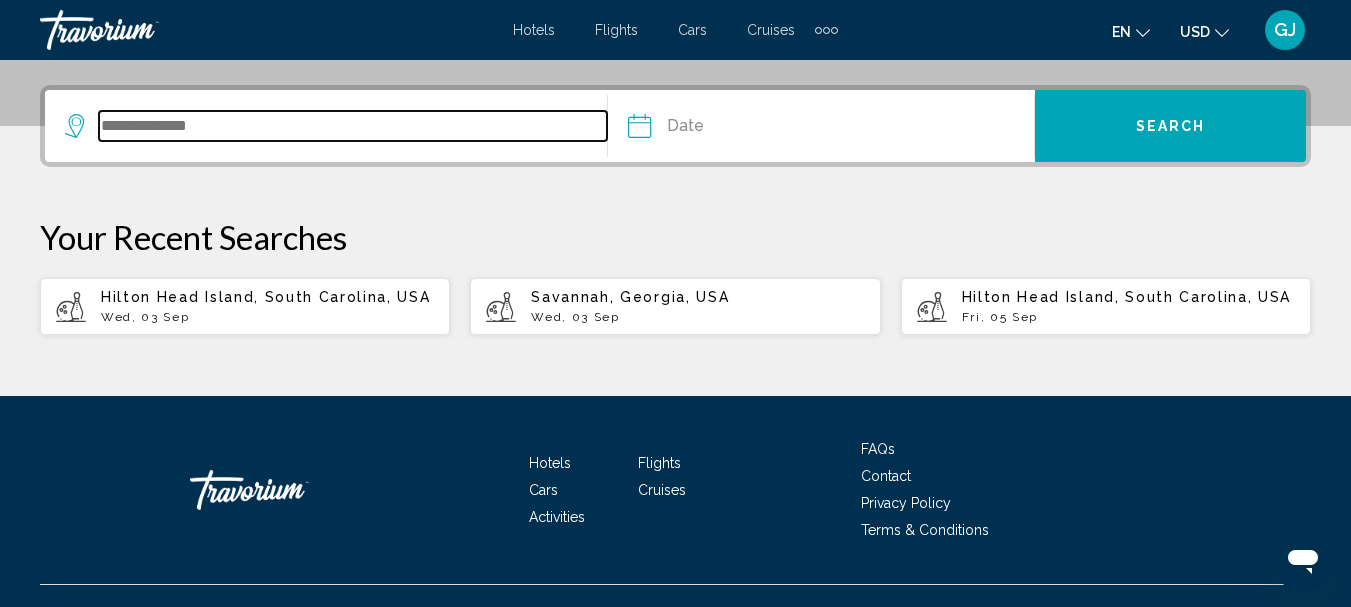 scroll, scrollTop: 494, scrollLeft: 0, axis: vertical 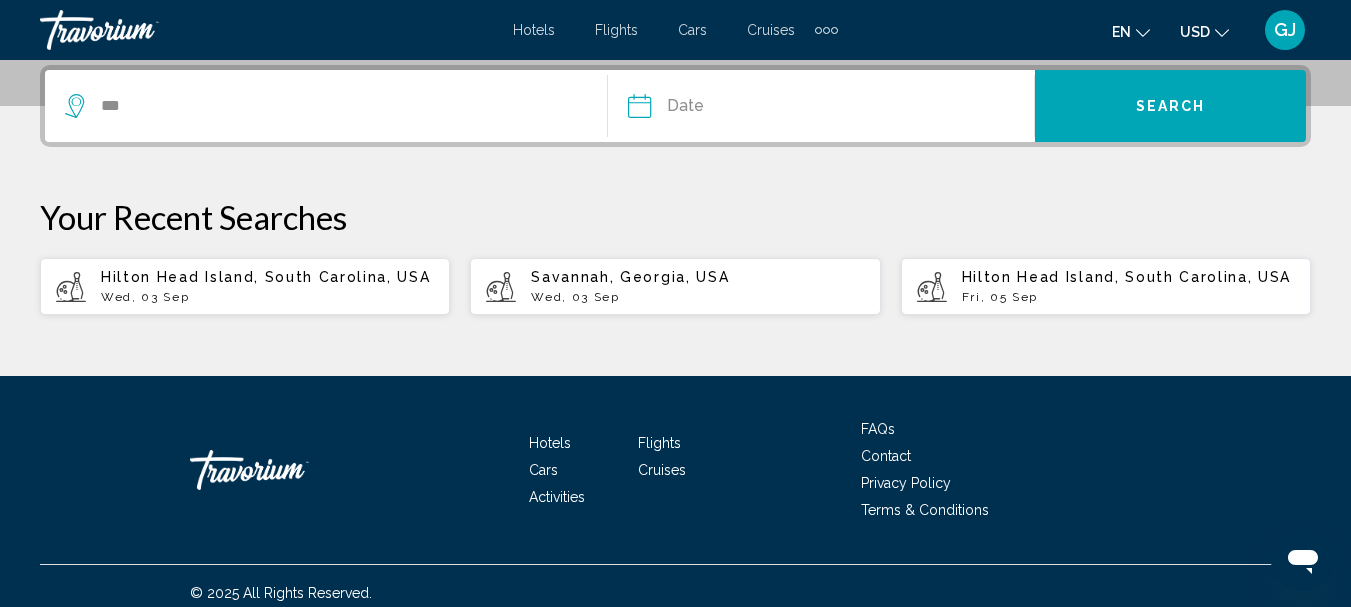 click on "[CITY], [STATE], [COUNTRY]  [DAY], [NUMBER] [MONTH]" at bounding box center [267, 286] 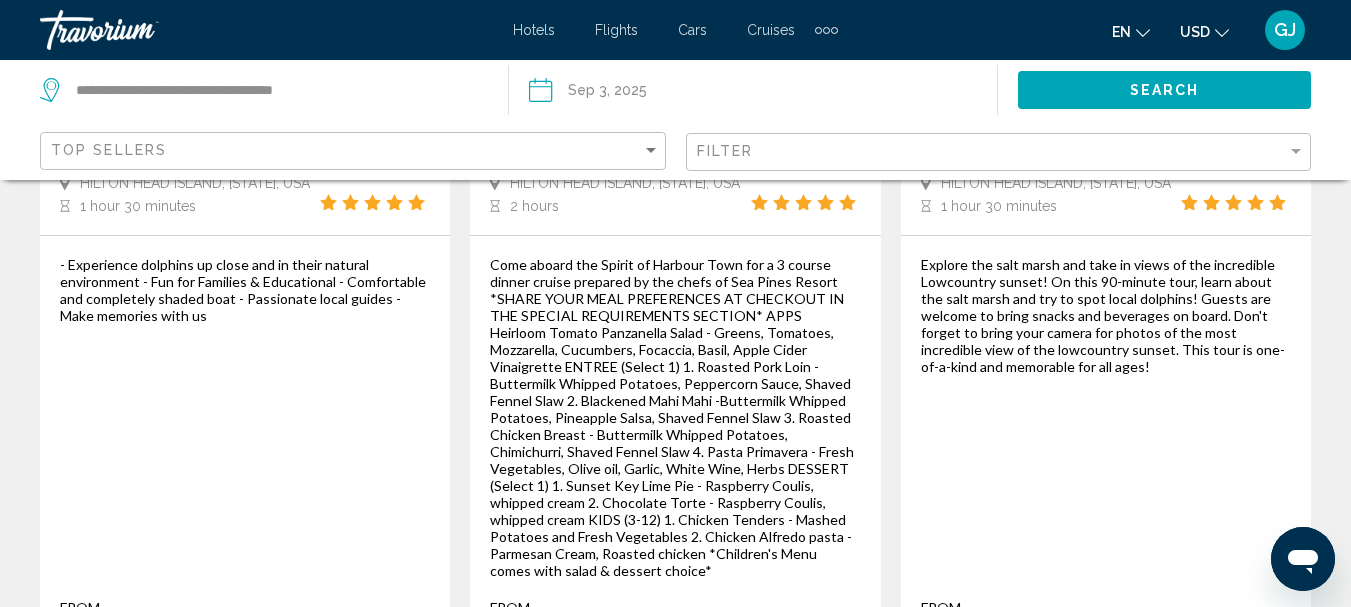 scroll, scrollTop: 500, scrollLeft: 0, axis: vertical 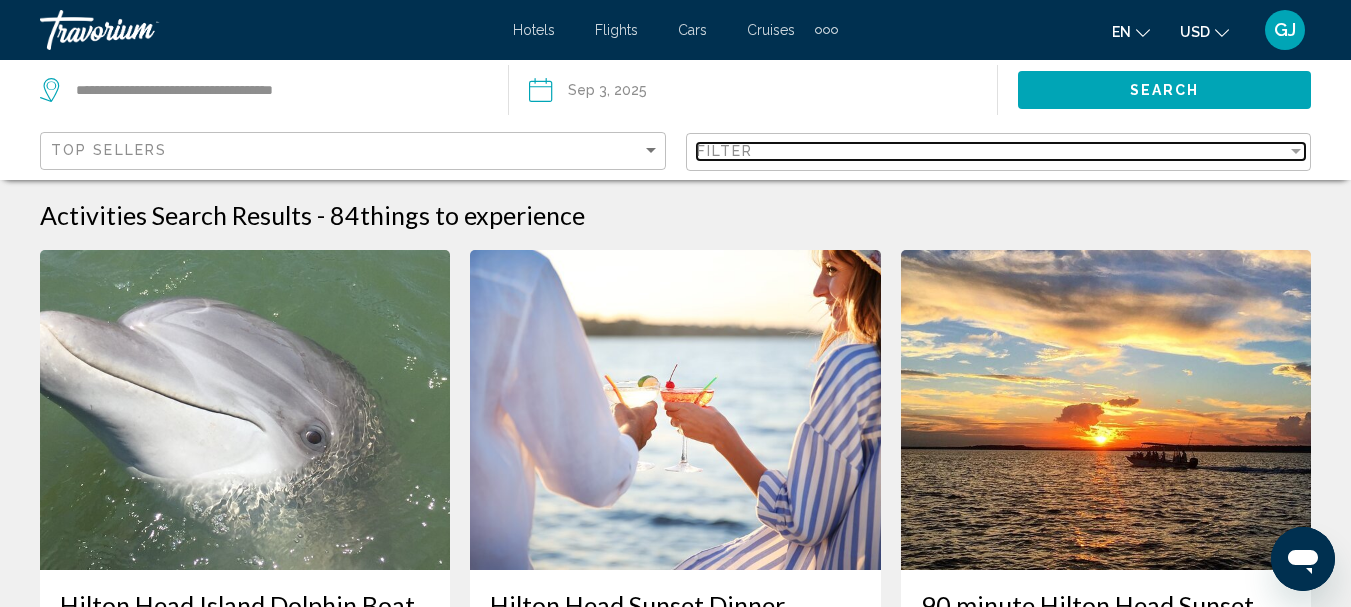 click at bounding box center (1296, 151) 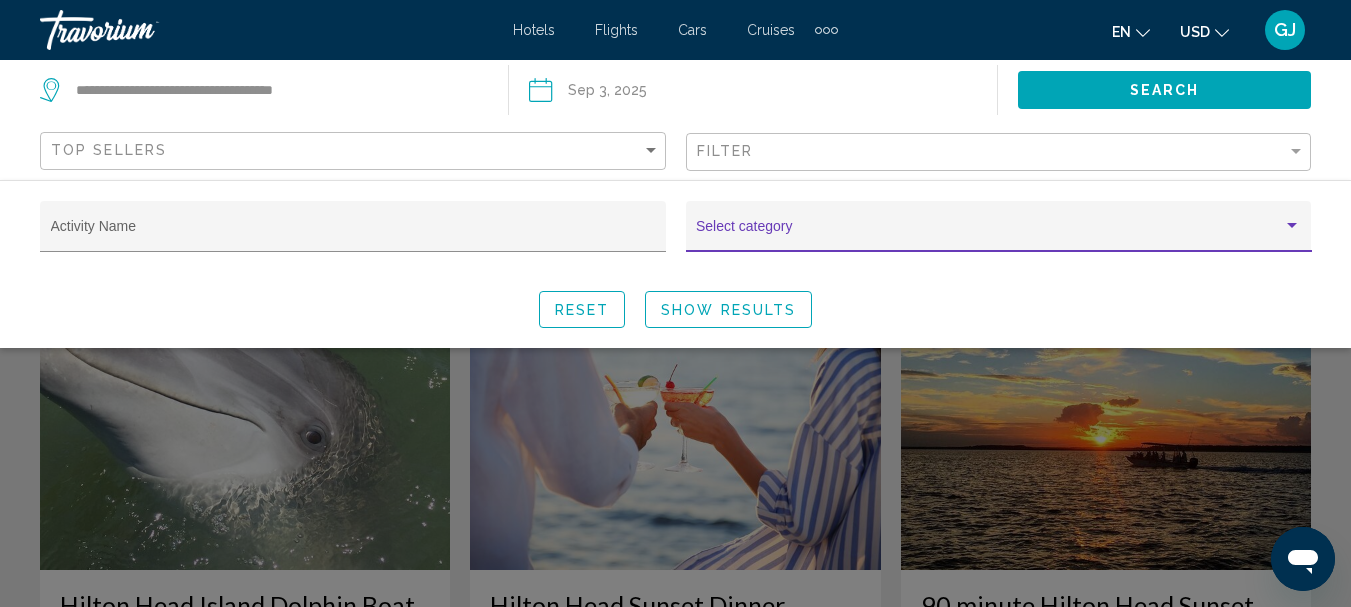 click at bounding box center [998, 234] 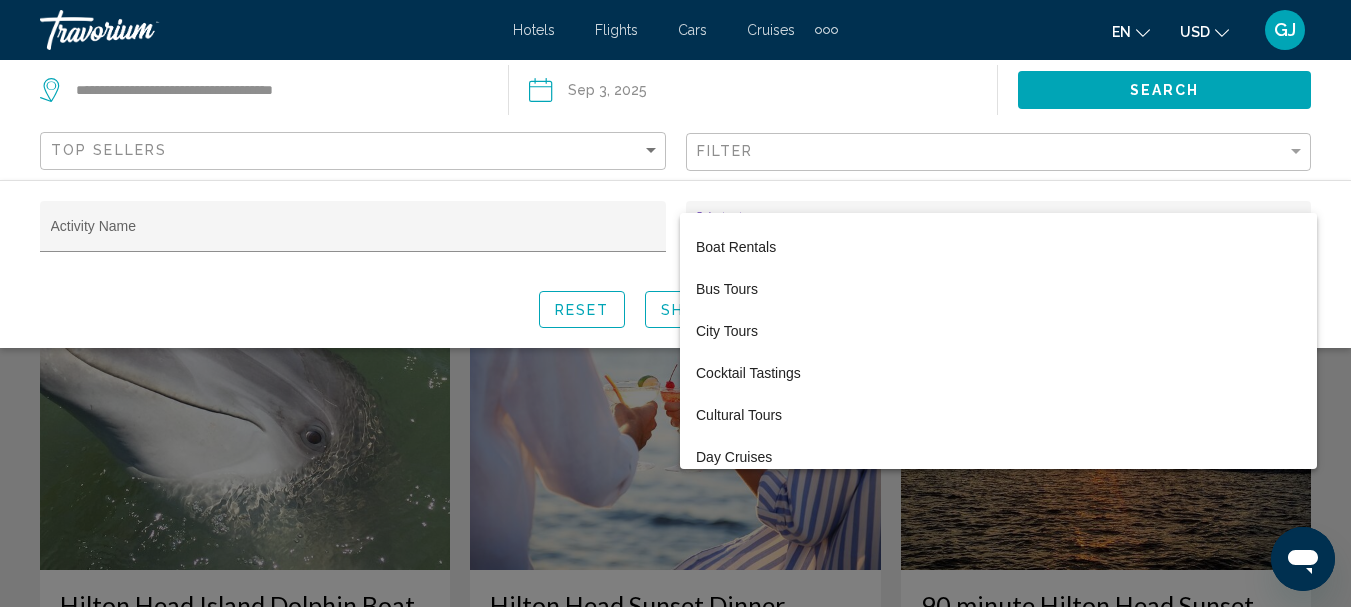 scroll, scrollTop: 400, scrollLeft: 0, axis: vertical 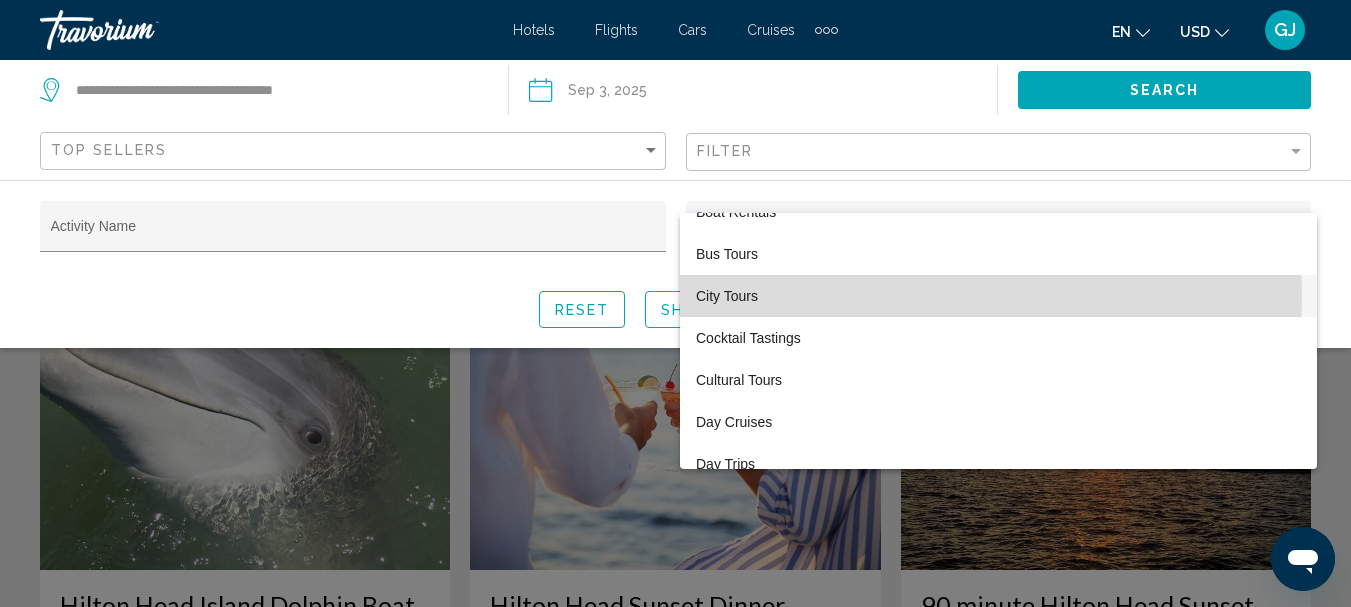 click on "City Tours" at bounding box center (998, 296) 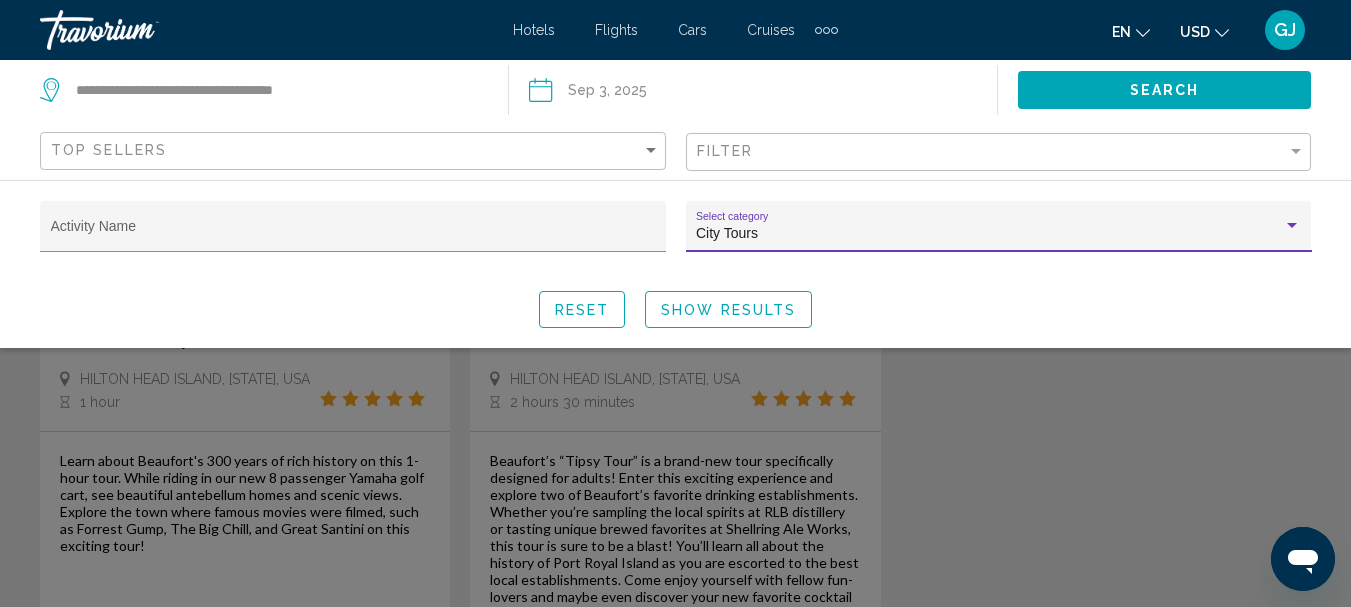 scroll, scrollTop: 200, scrollLeft: 0, axis: vertical 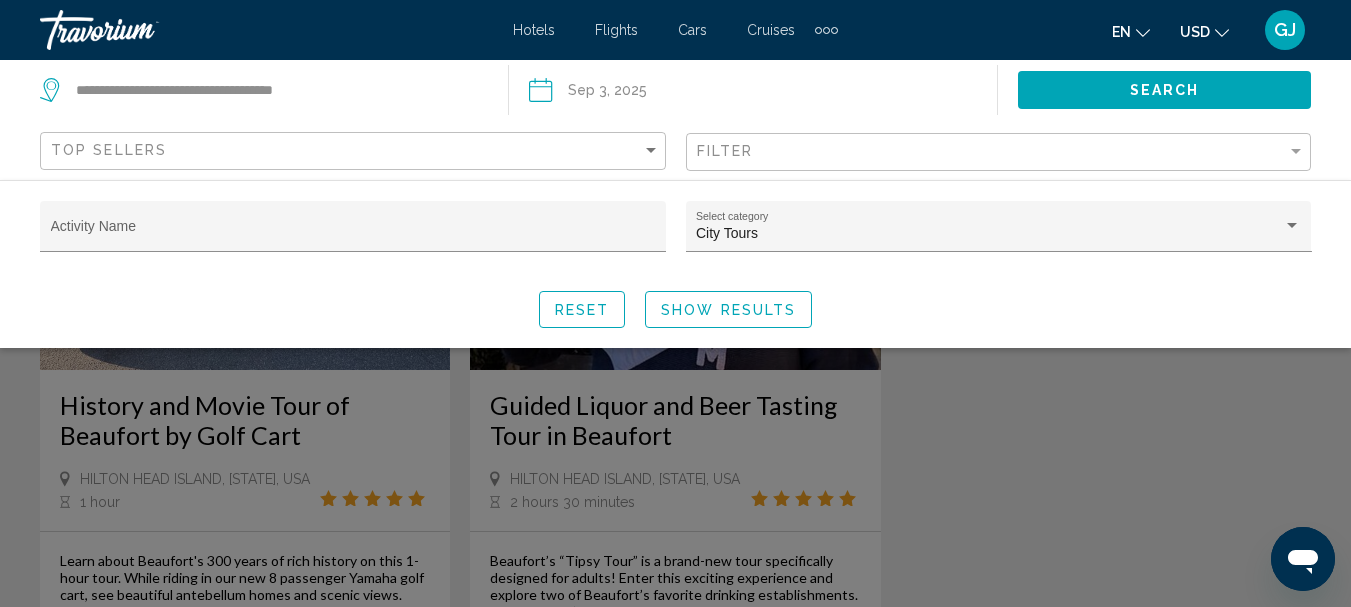 click 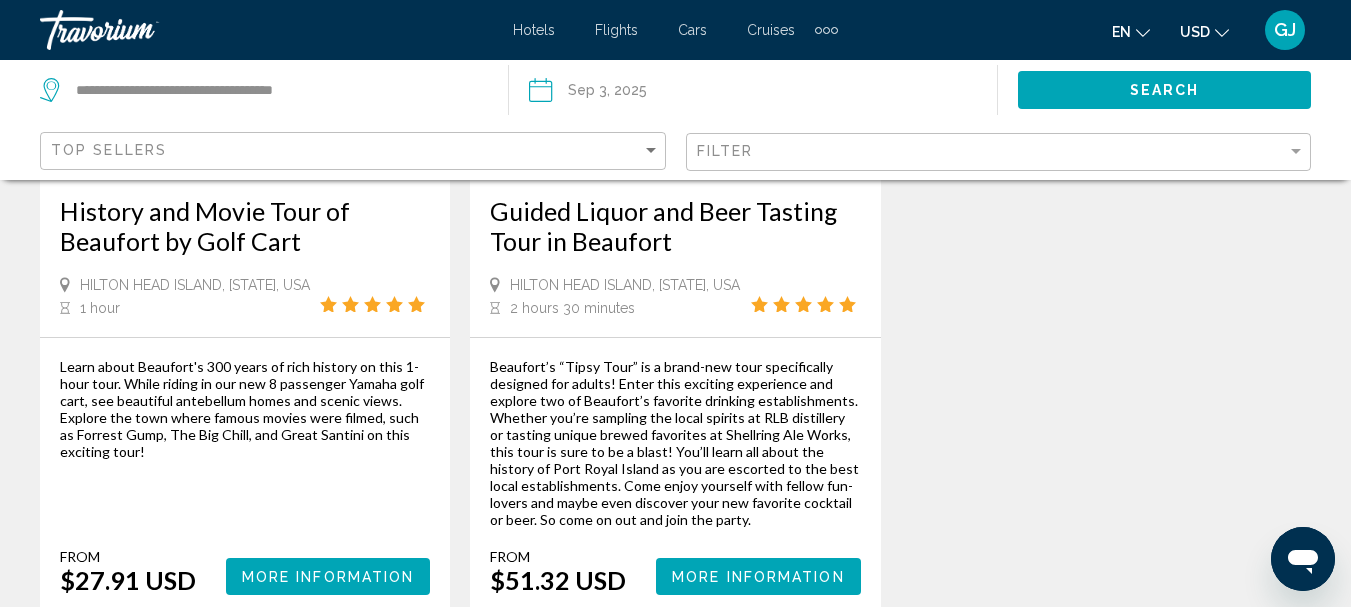 scroll, scrollTop: 400, scrollLeft: 0, axis: vertical 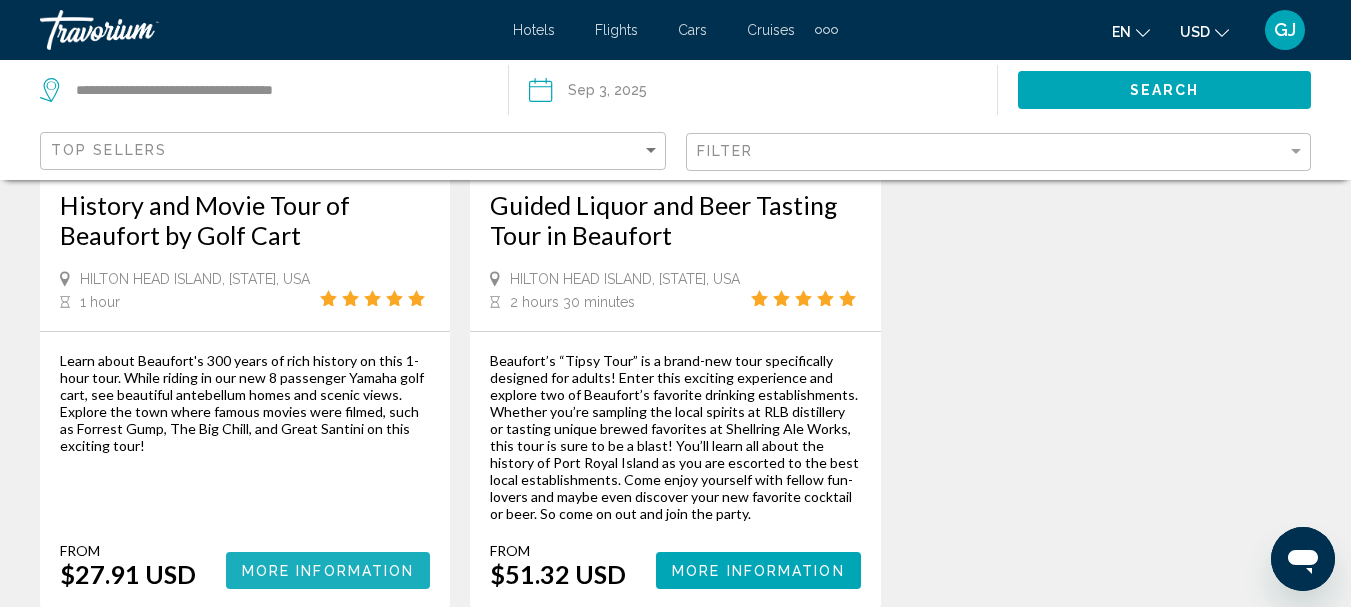 click on "More Information" at bounding box center (328, 571) 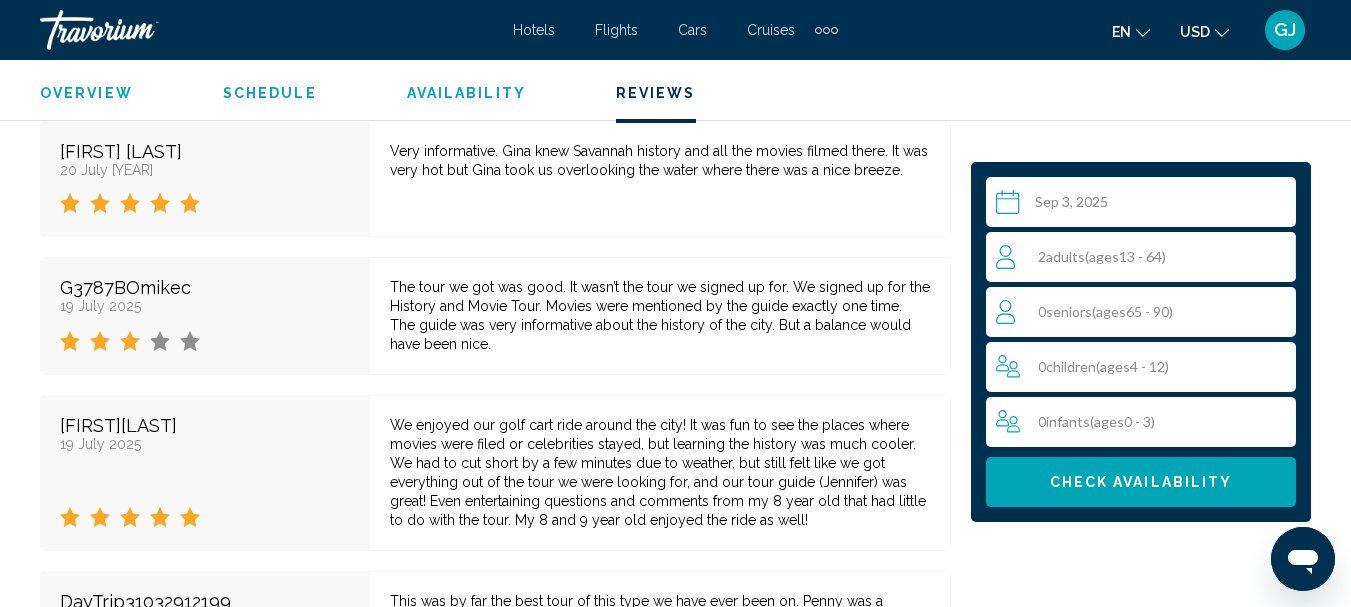 scroll, scrollTop: 4832, scrollLeft: 0, axis: vertical 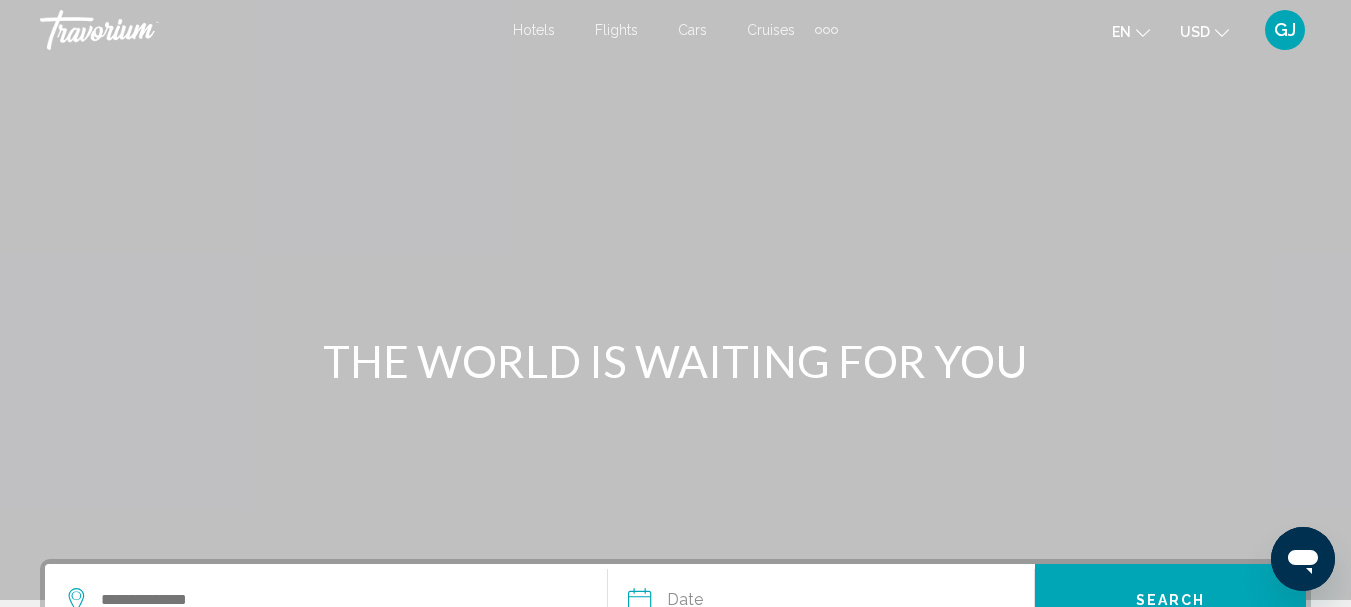 click at bounding box center (826, 30) 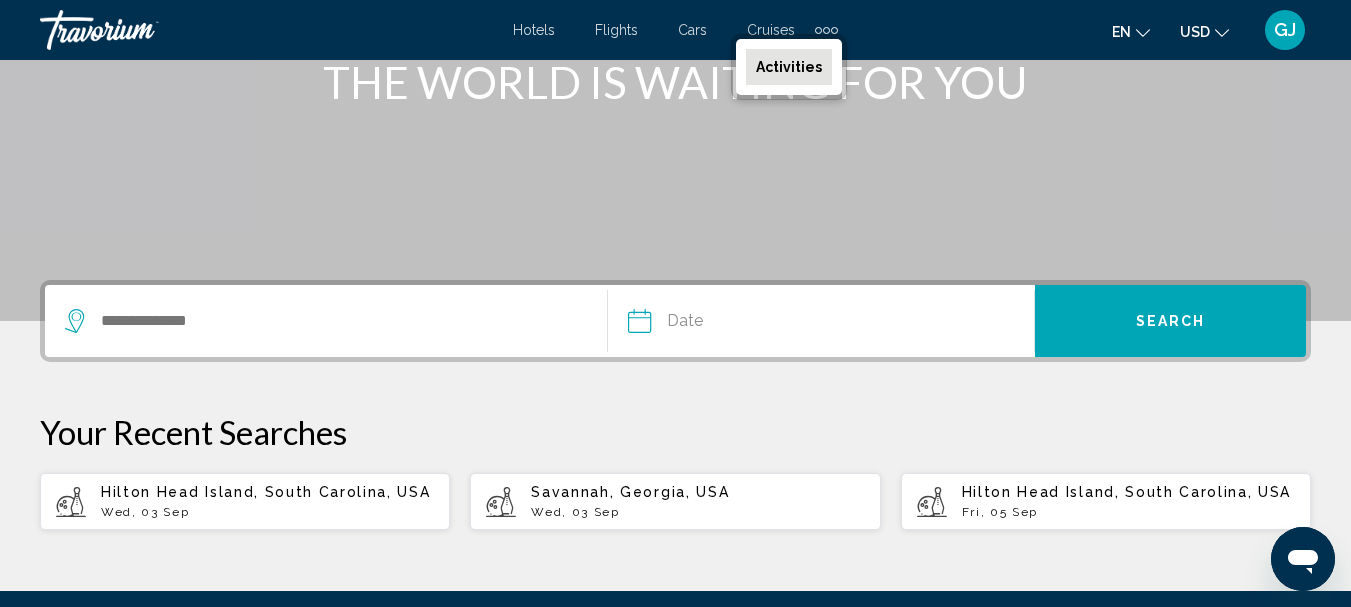 scroll, scrollTop: 300, scrollLeft: 0, axis: vertical 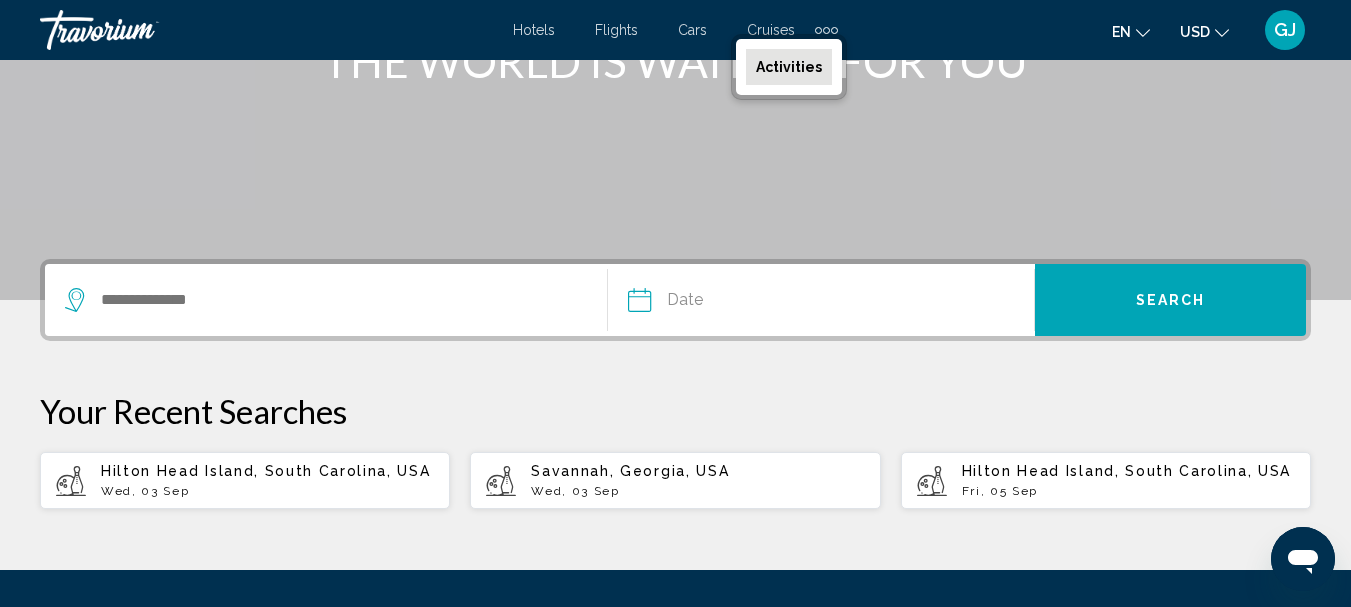 click on "Wed, 03 Sep" at bounding box center (267, 491) 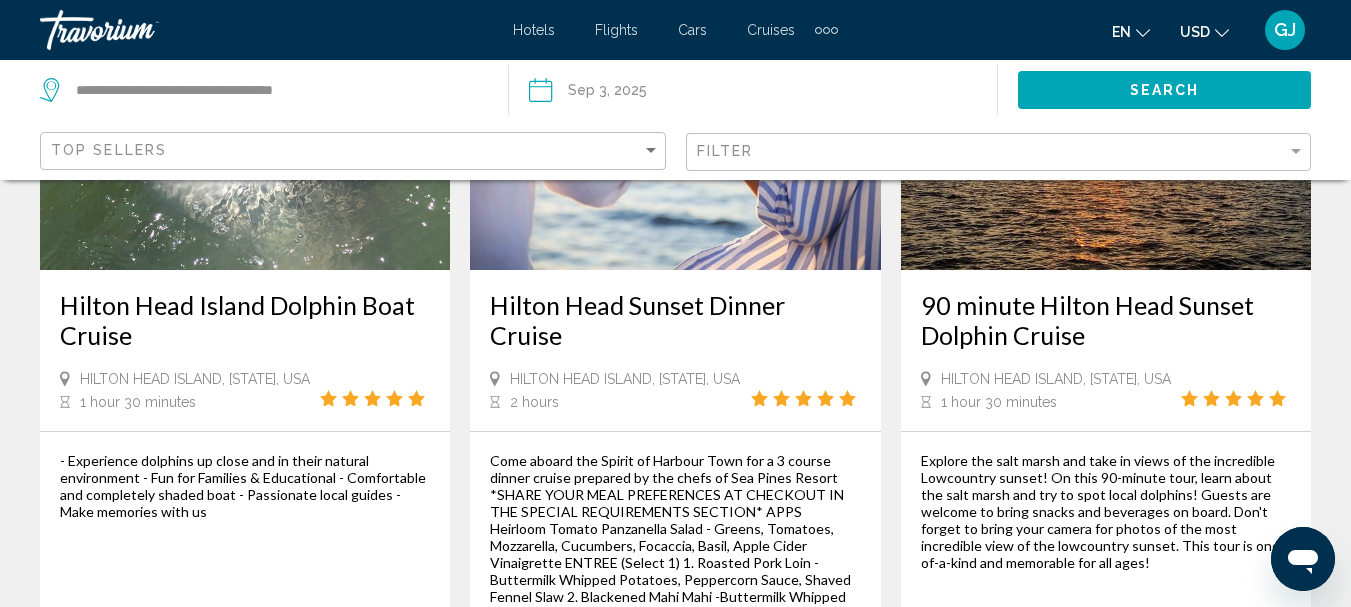 scroll, scrollTop: 200, scrollLeft: 0, axis: vertical 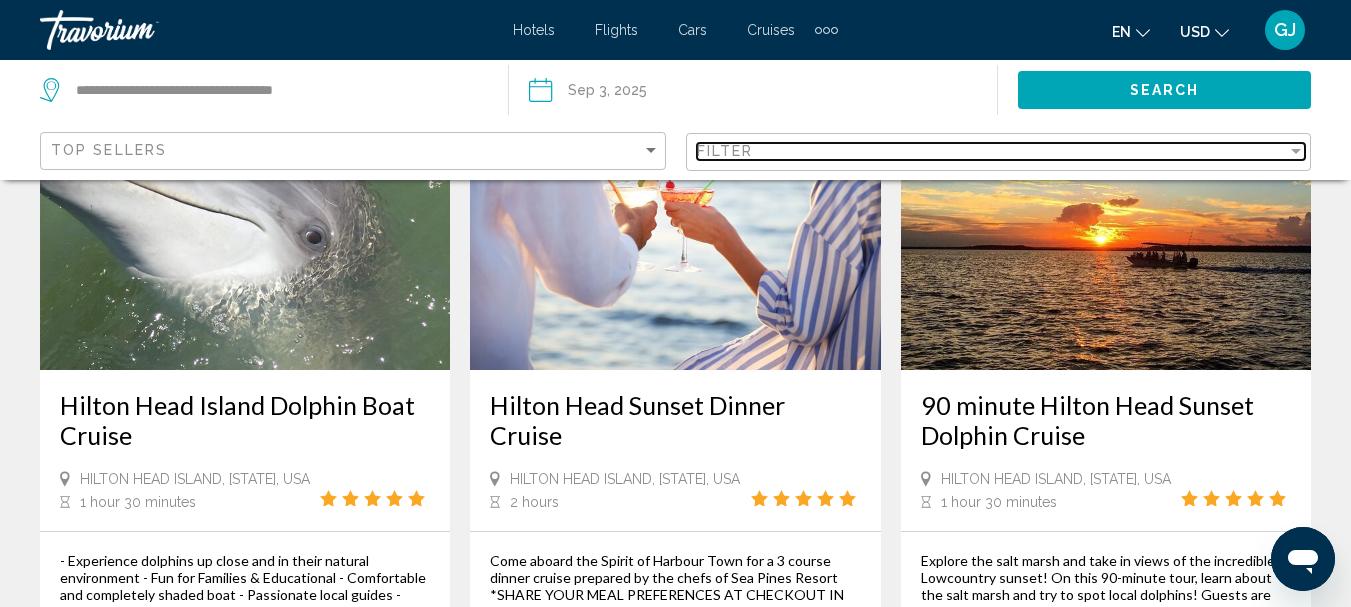 click at bounding box center (1296, 151) 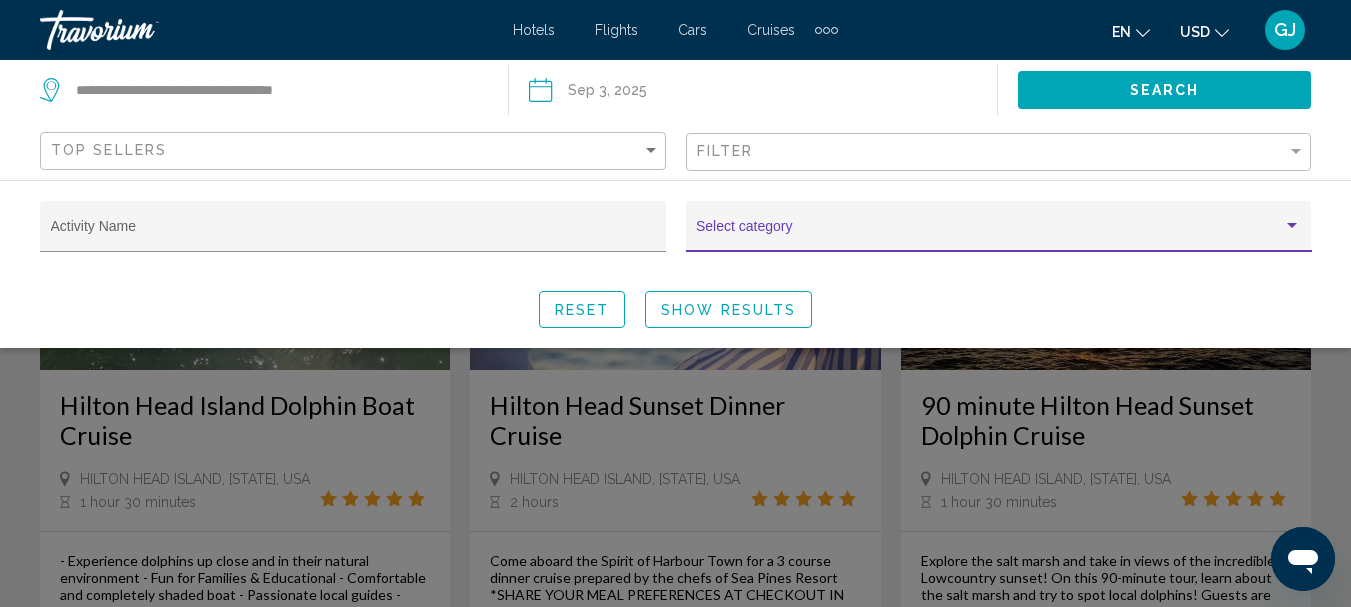 click at bounding box center (1292, 225) 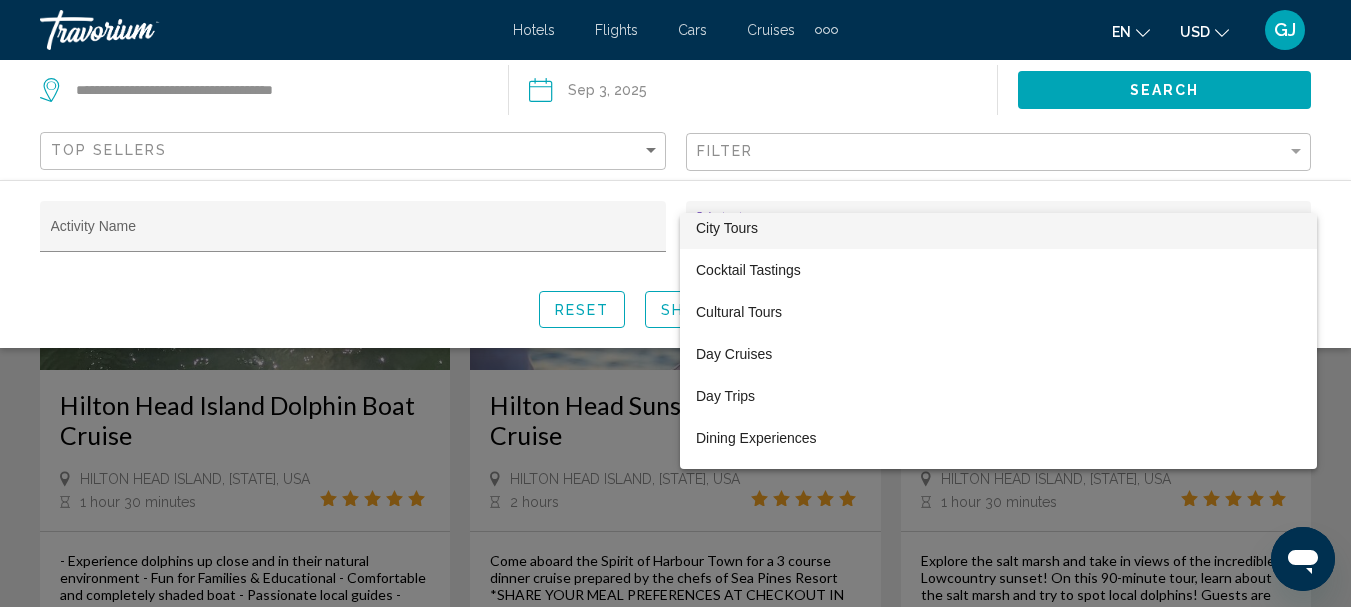 scroll, scrollTop: 500, scrollLeft: 0, axis: vertical 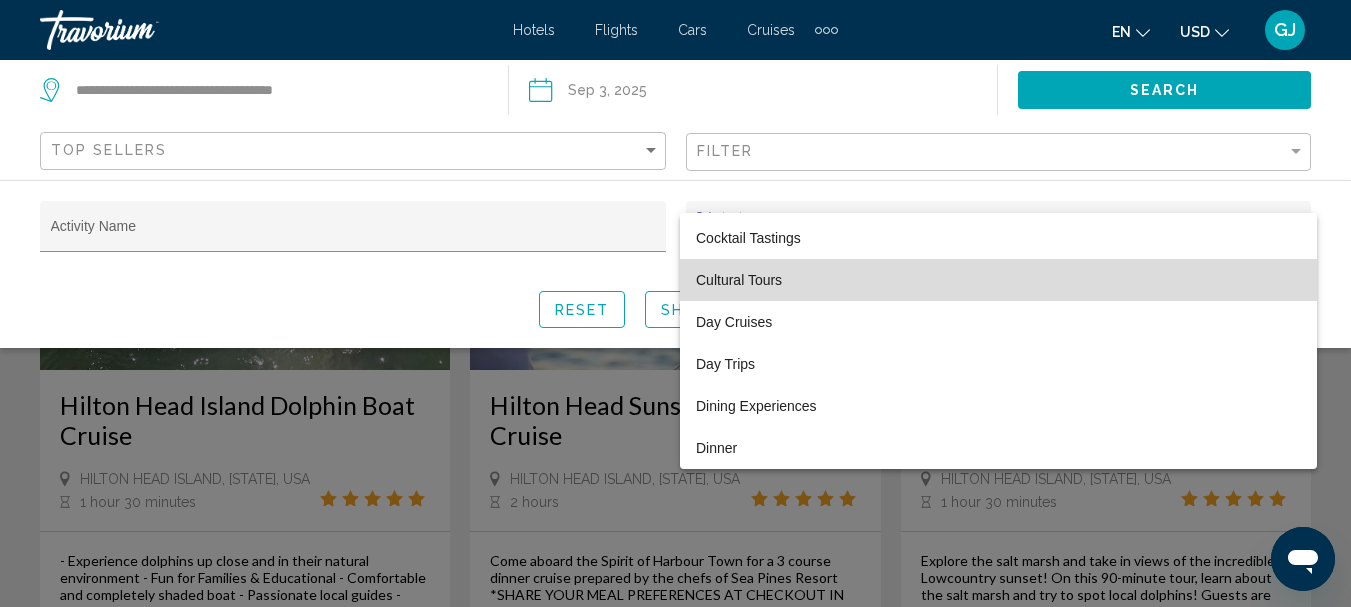 click on "Cultural Tours" at bounding box center [998, 280] 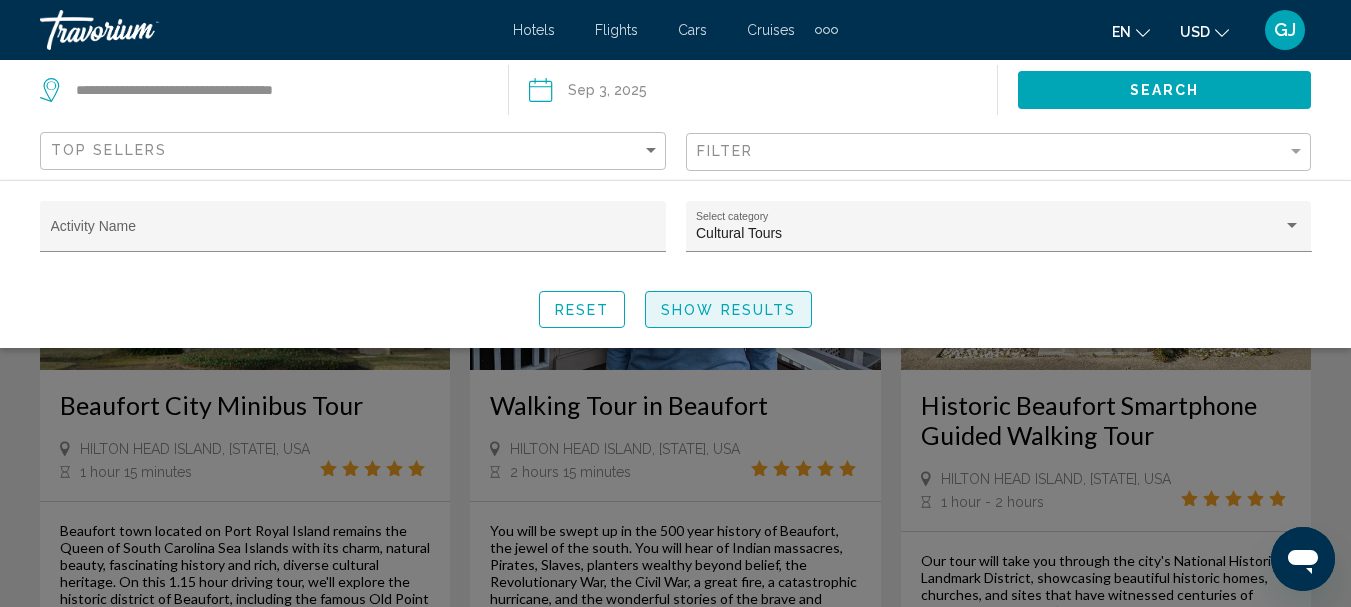 click on "Show Results" 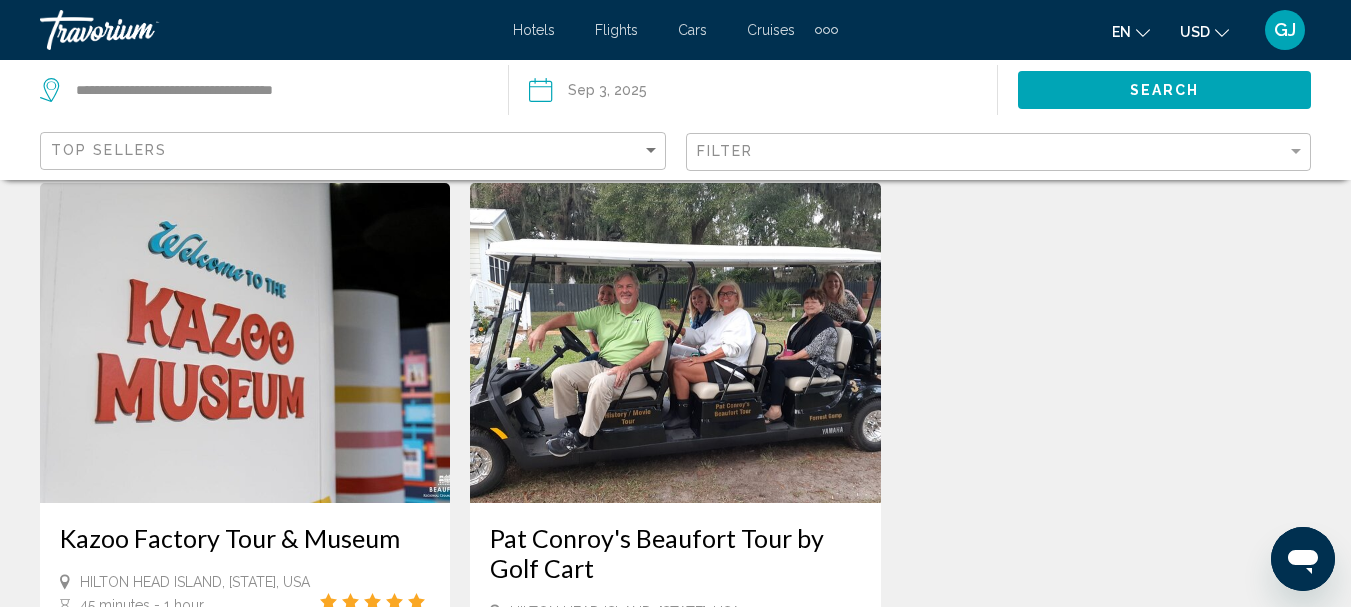scroll, scrollTop: 1000, scrollLeft: 0, axis: vertical 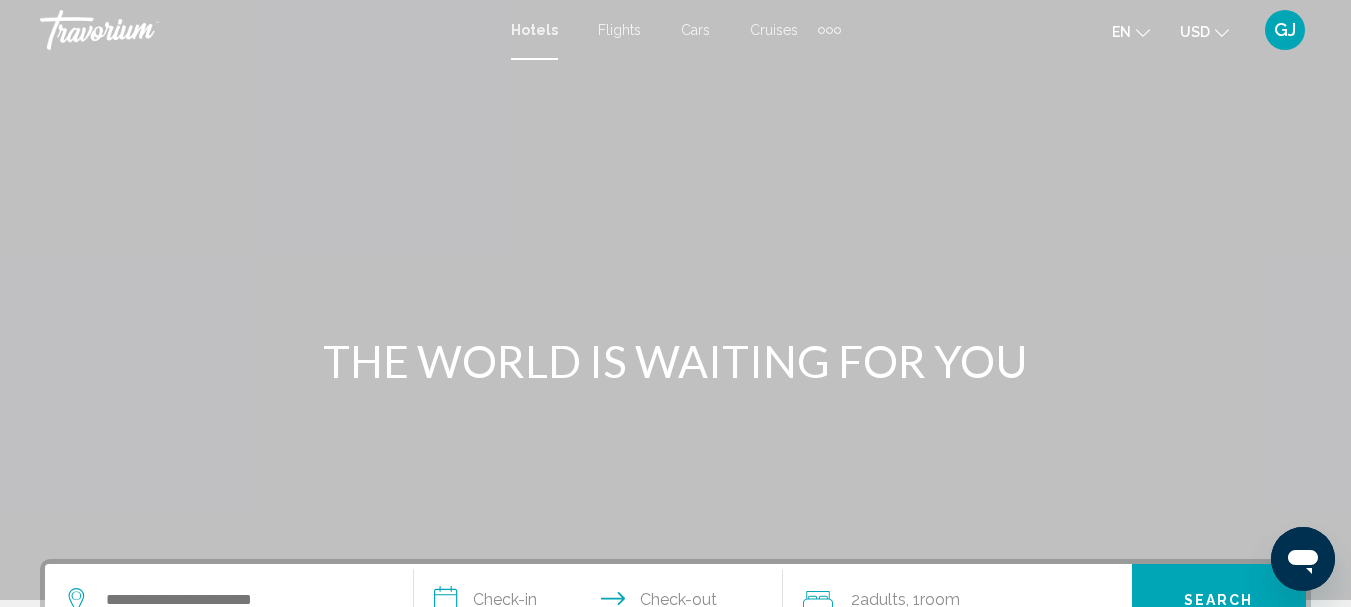 click at bounding box center [829, 30] 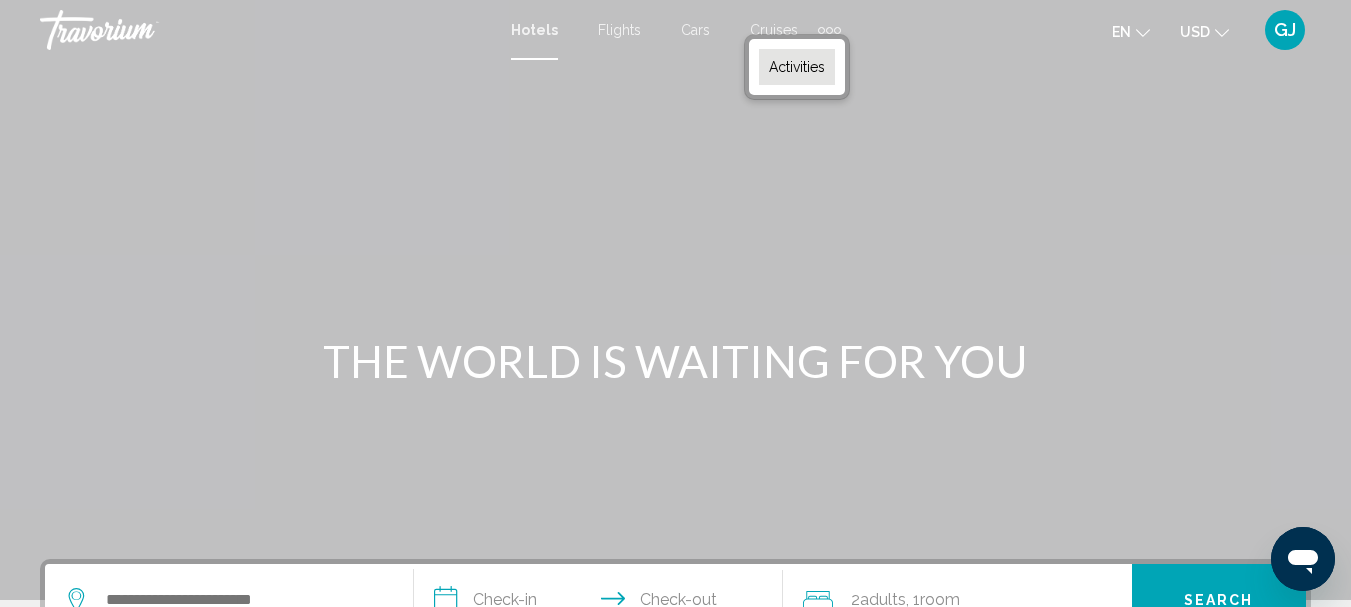 click on "Activities" at bounding box center [797, 67] 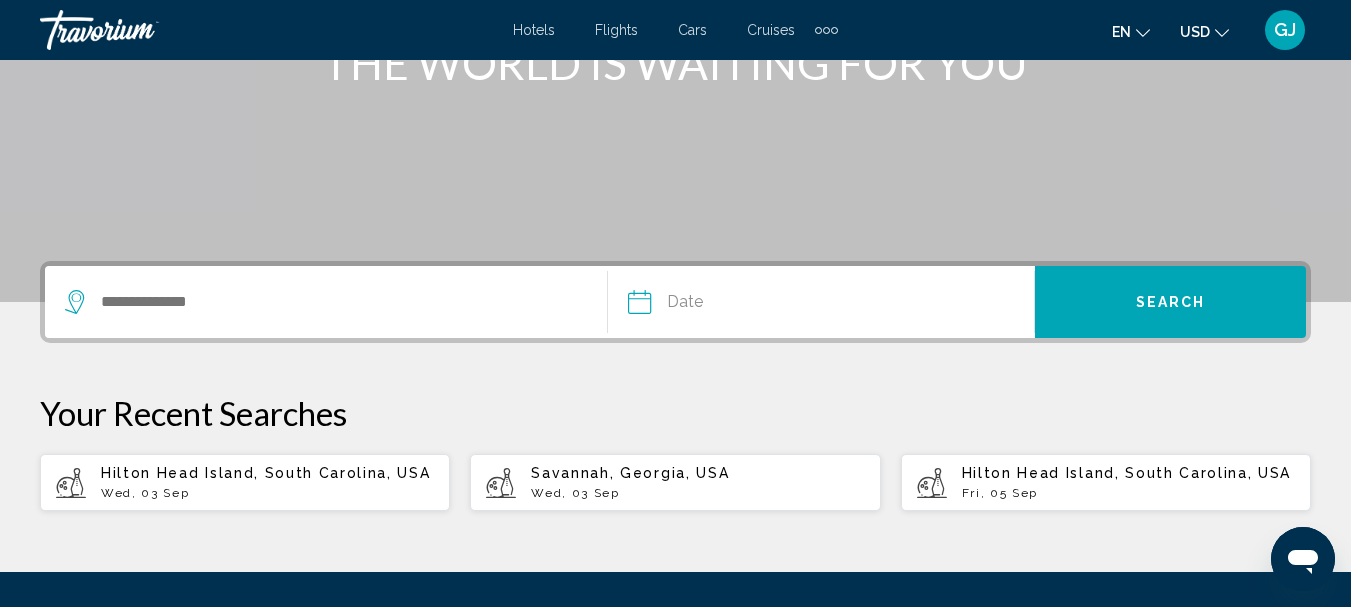 scroll, scrollTop: 300, scrollLeft: 0, axis: vertical 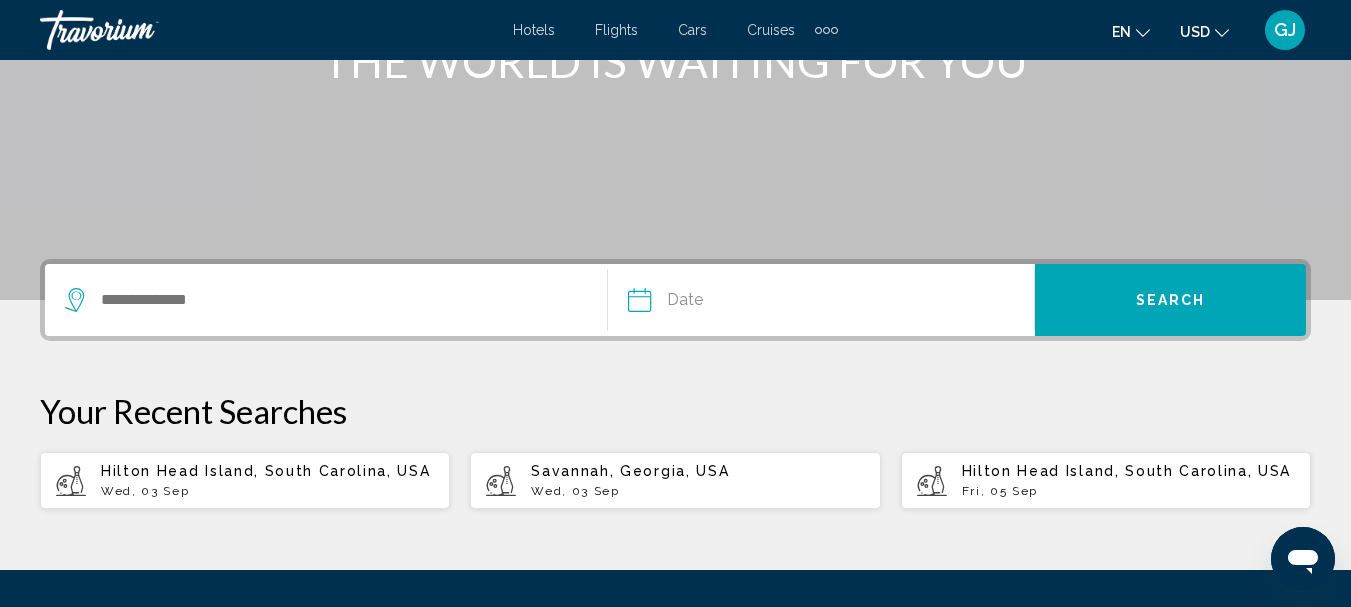click on "Hilton Head Island, South Carolina, USA  Wed, 03 Sep" at bounding box center (267, 480) 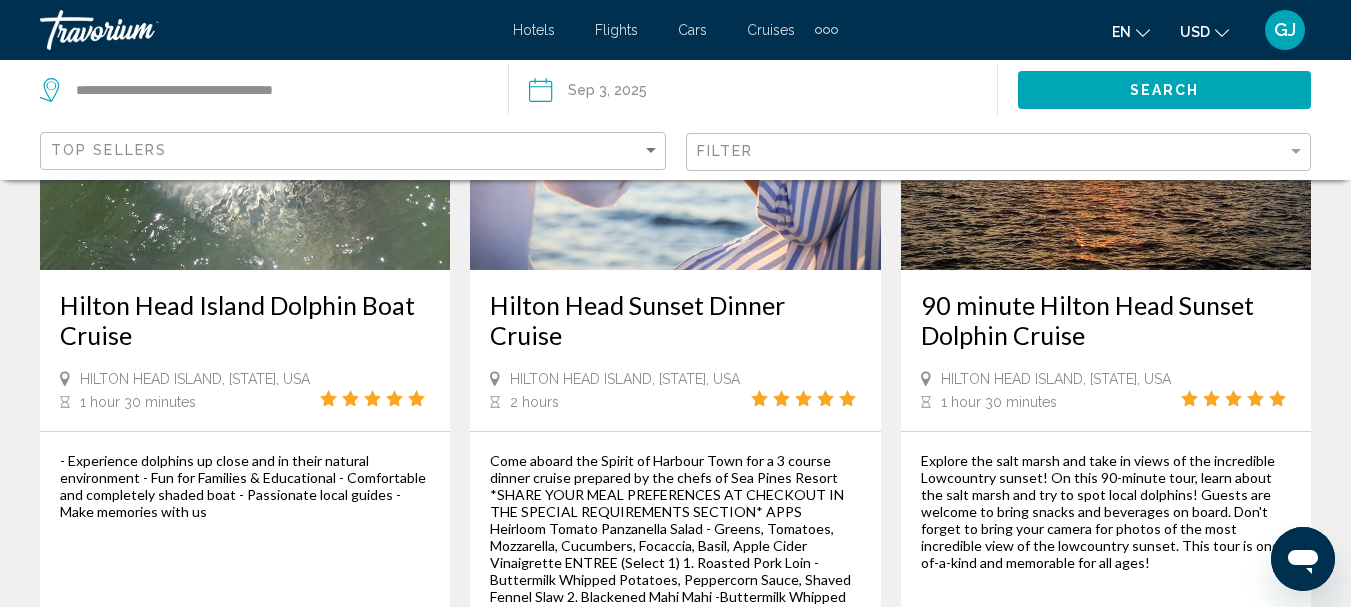scroll, scrollTop: 0, scrollLeft: 0, axis: both 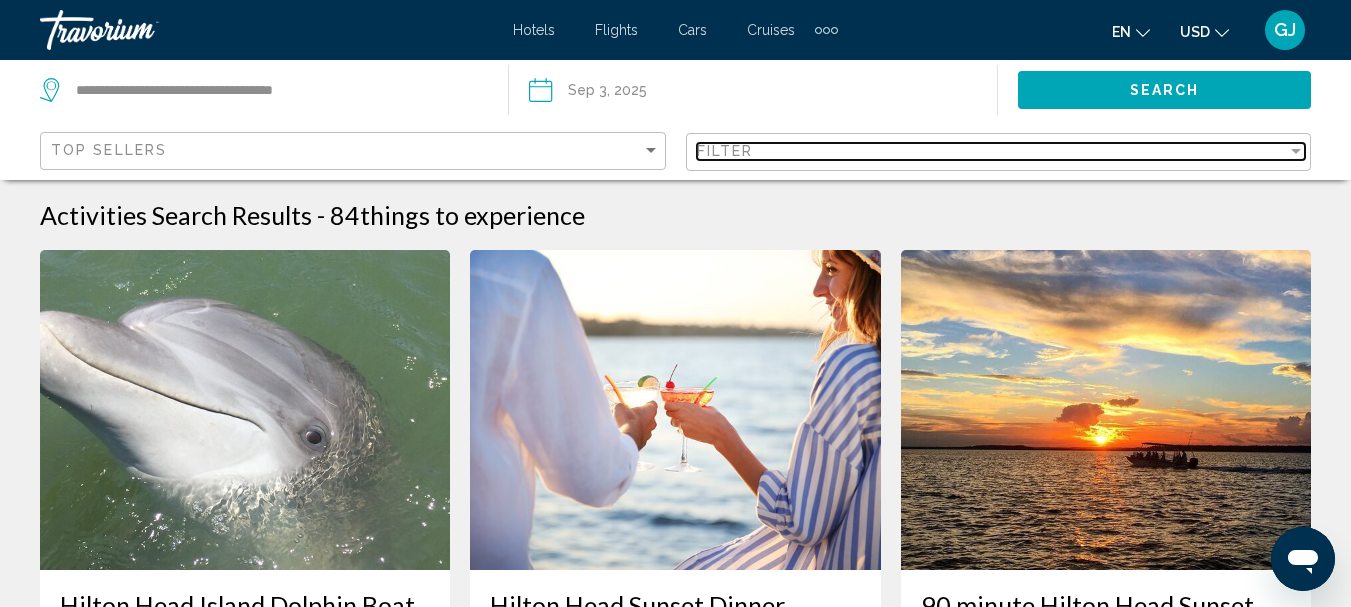 click at bounding box center [1296, 151] 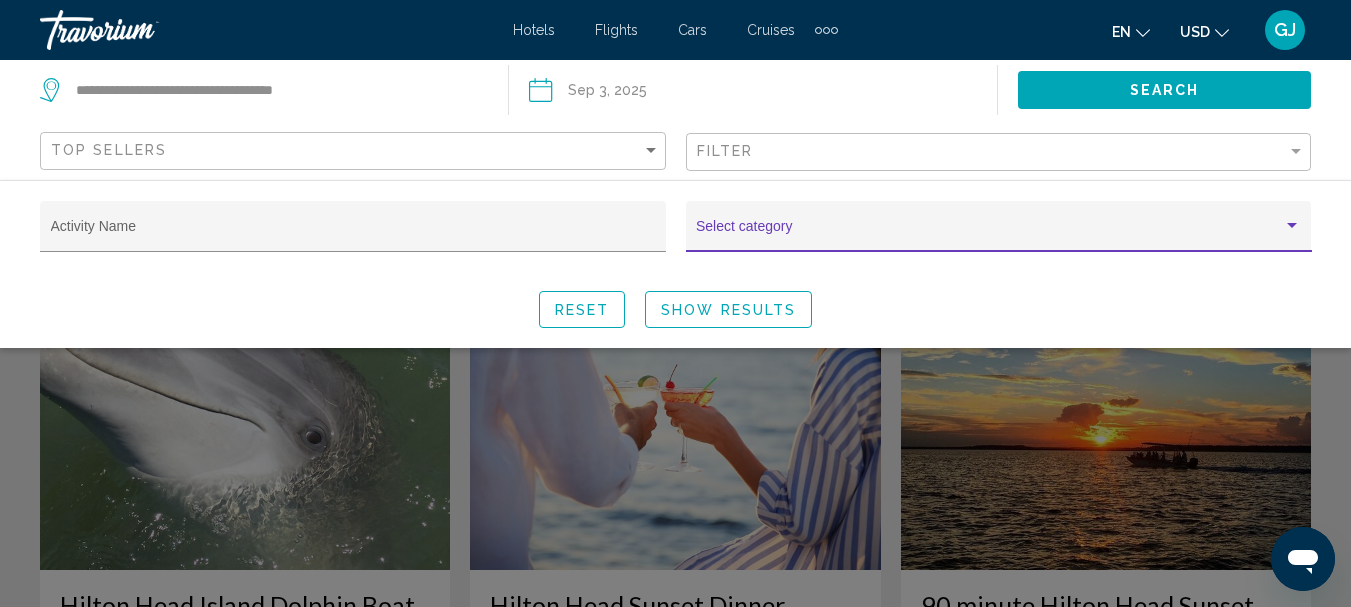 click at bounding box center (1292, 226) 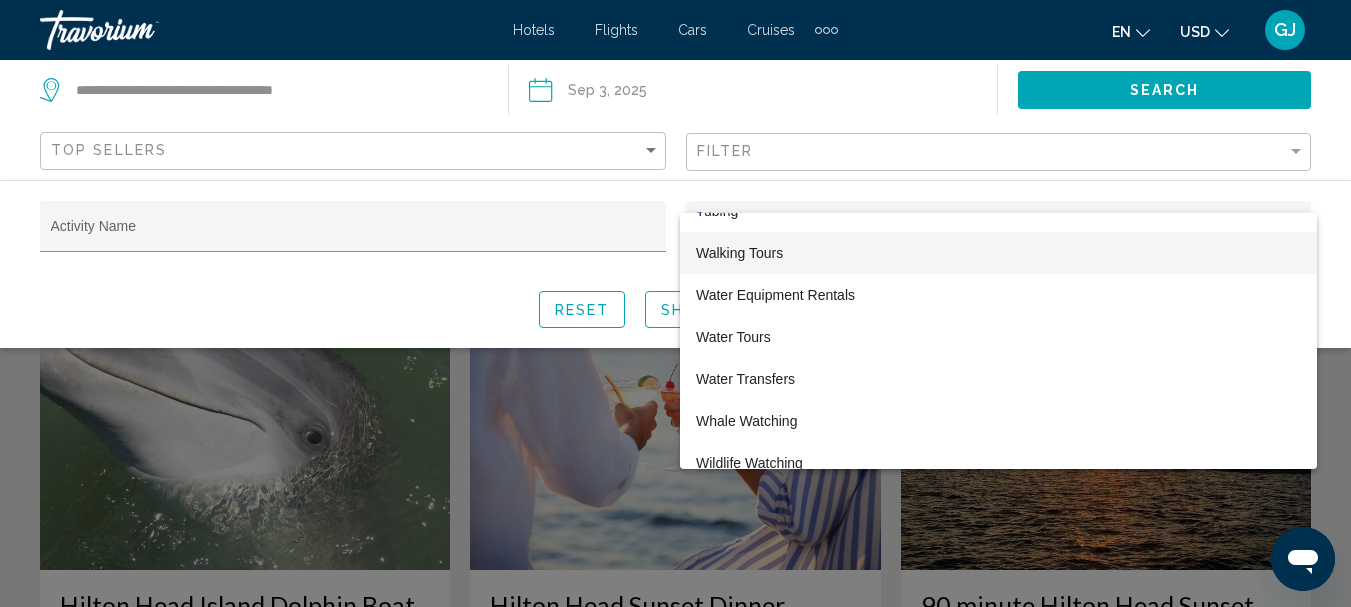 scroll, scrollTop: 2642, scrollLeft: 0, axis: vertical 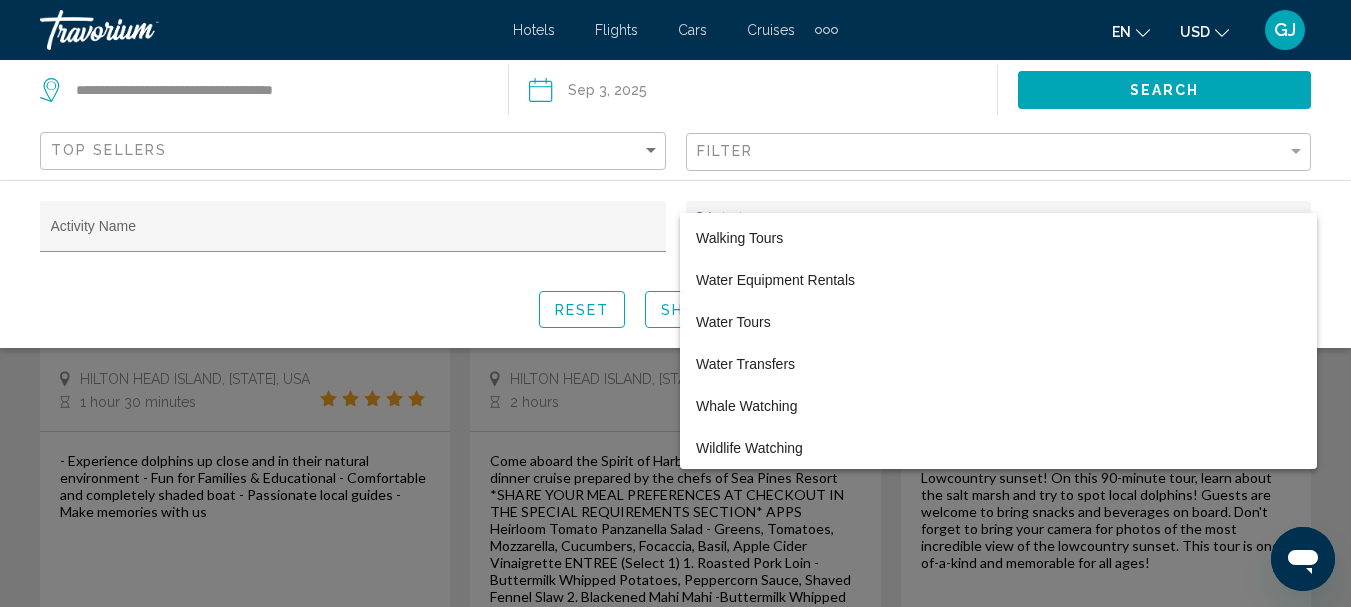 click at bounding box center [675, 303] 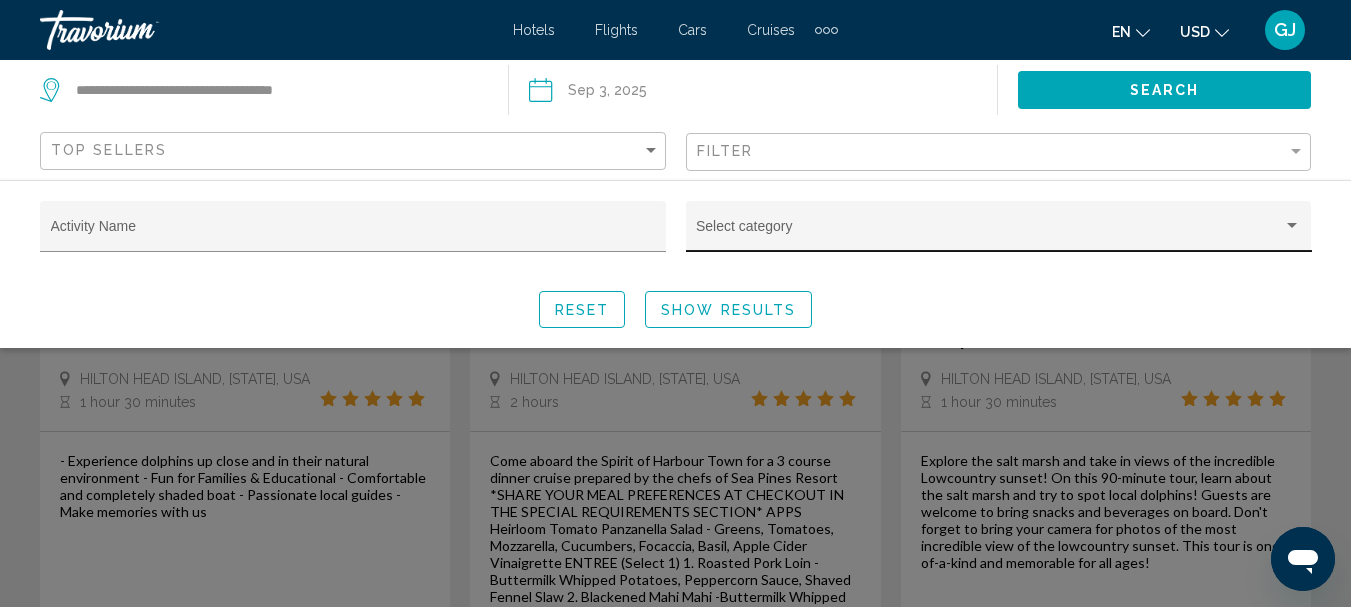 click at bounding box center [1292, 226] 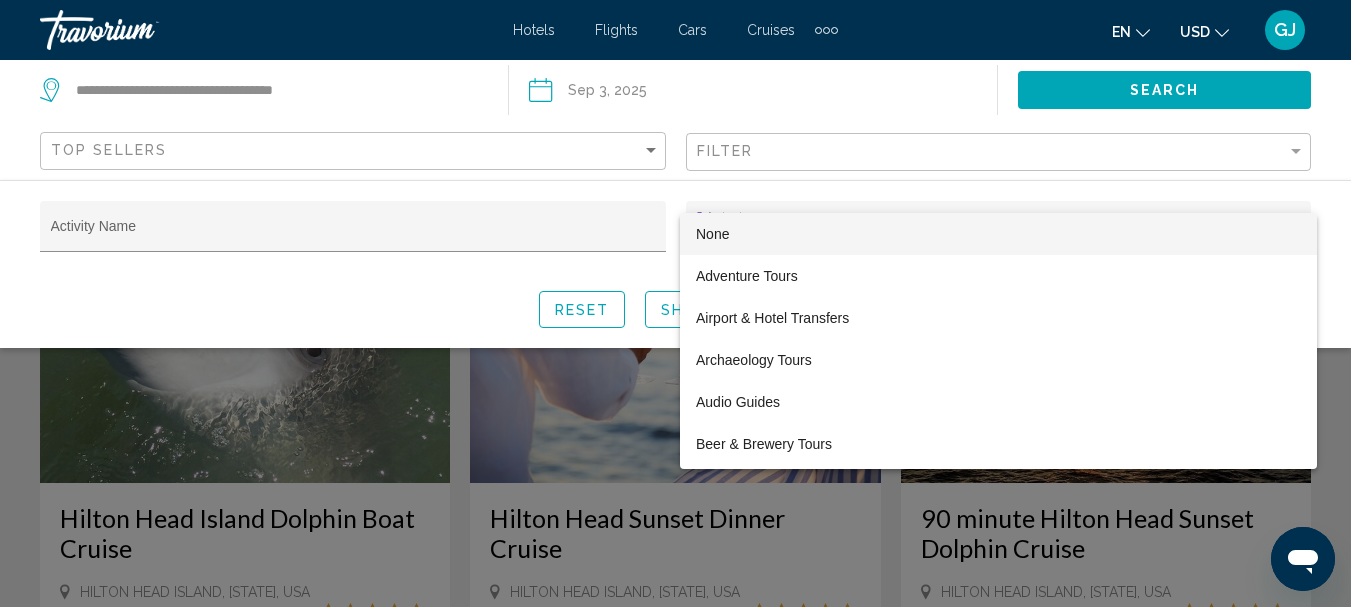 scroll, scrollTop: 0, scrollLeft: 0, axis: both 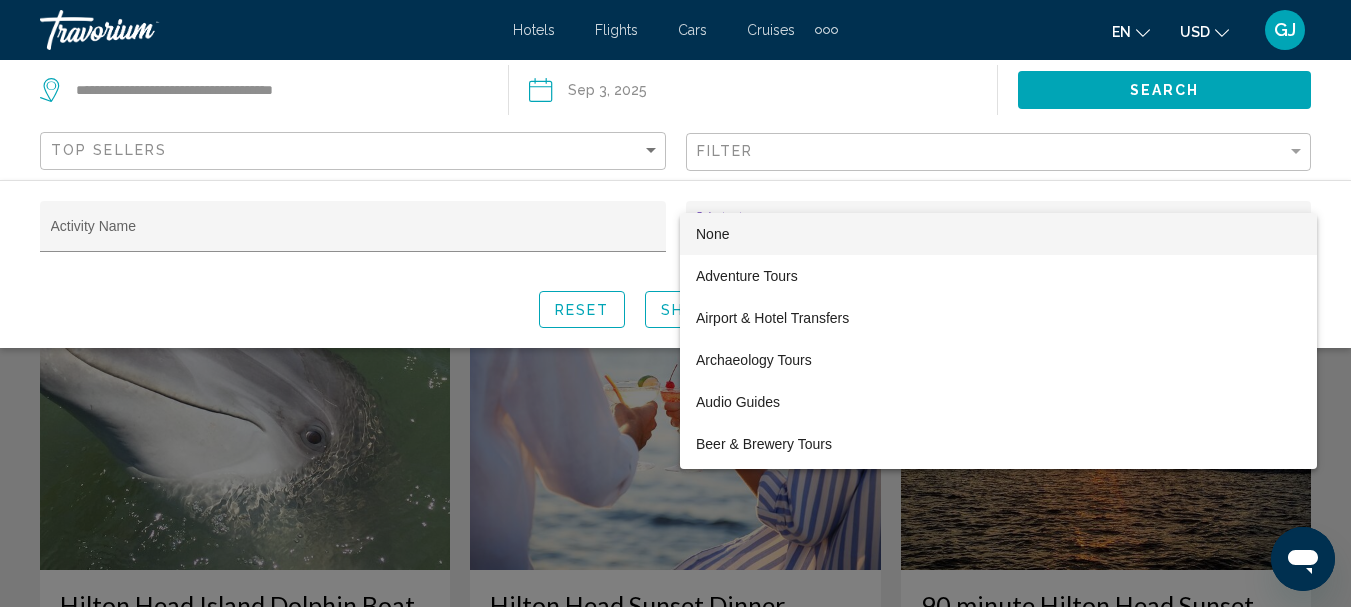 click at bounding box center [675, 303] 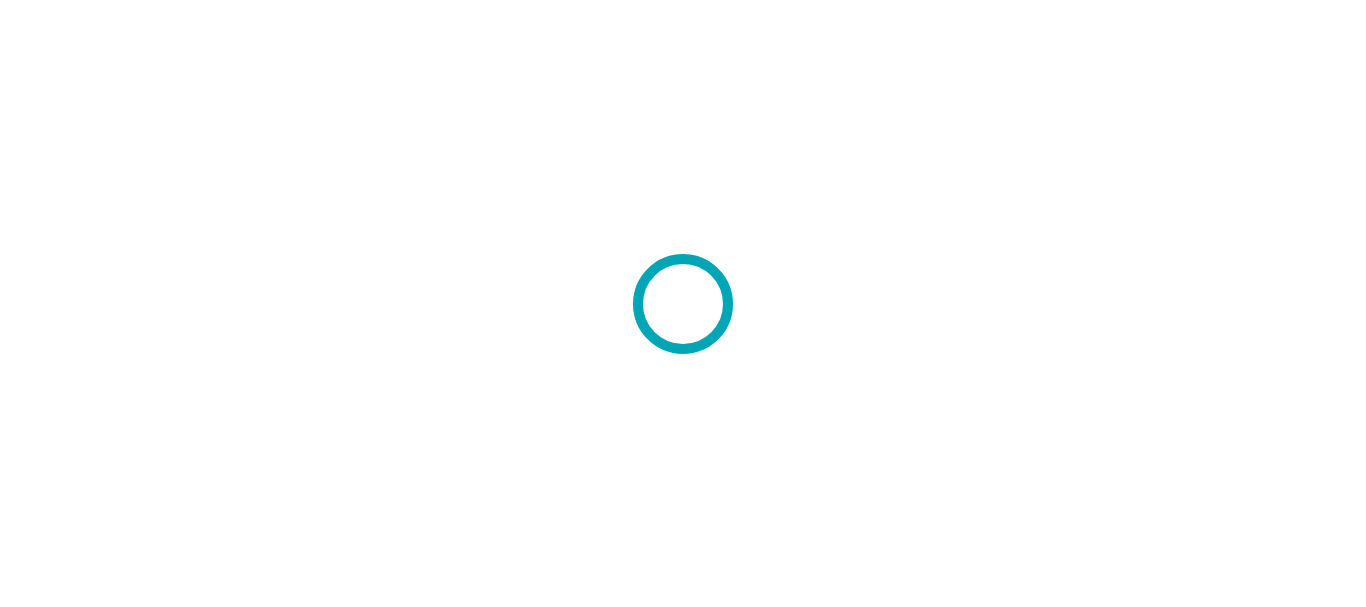 scroll, scrollTop: 0, scrollLeft: 0, axis: both 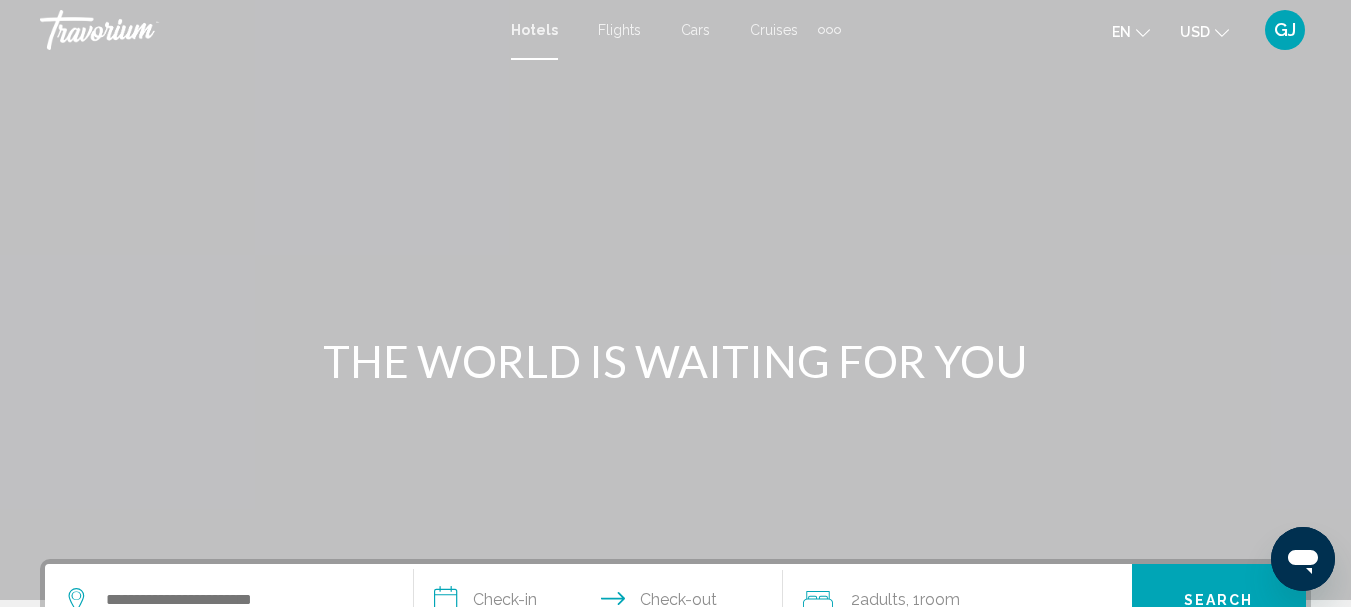 click on "Flights" at bounding box center [619, 30] 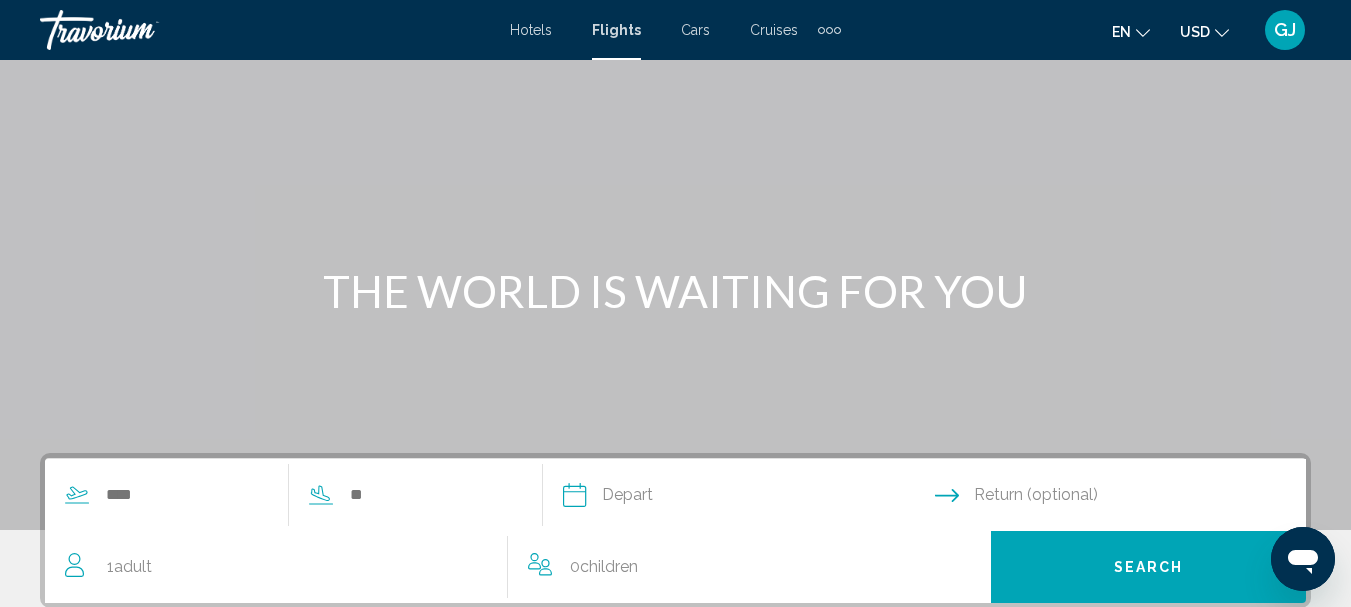 scroll, scrollTop: 100, scrollLeft: 0, axis: vertical 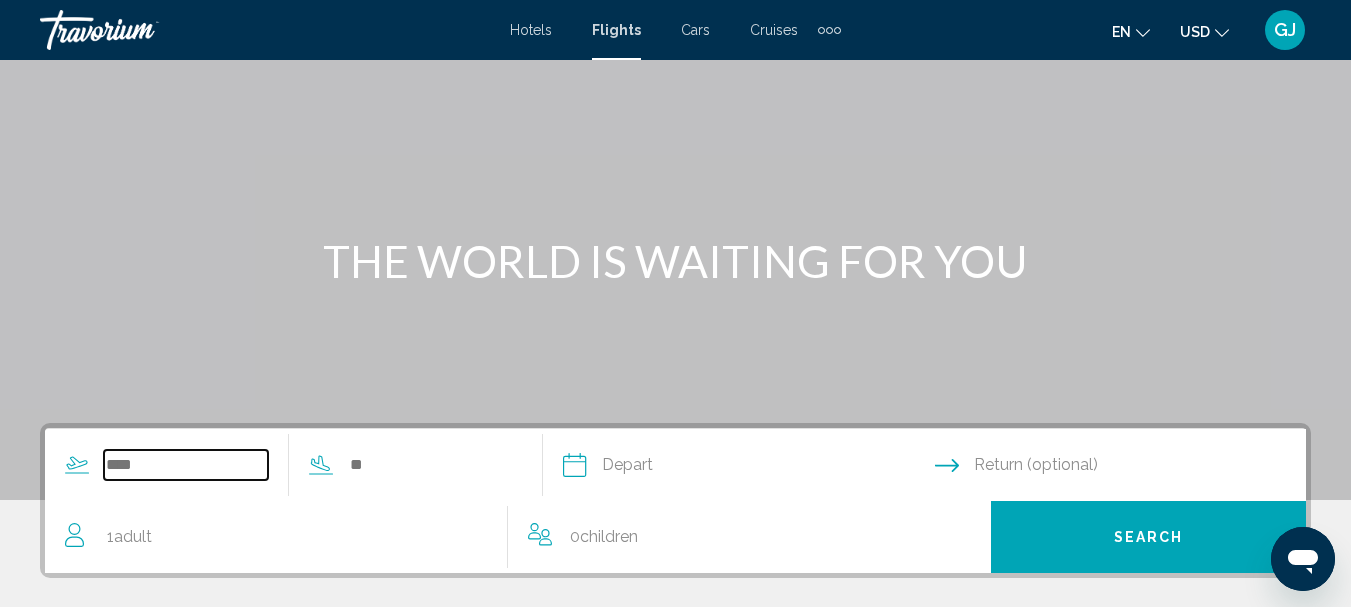 click at bounding box center (186, 465) 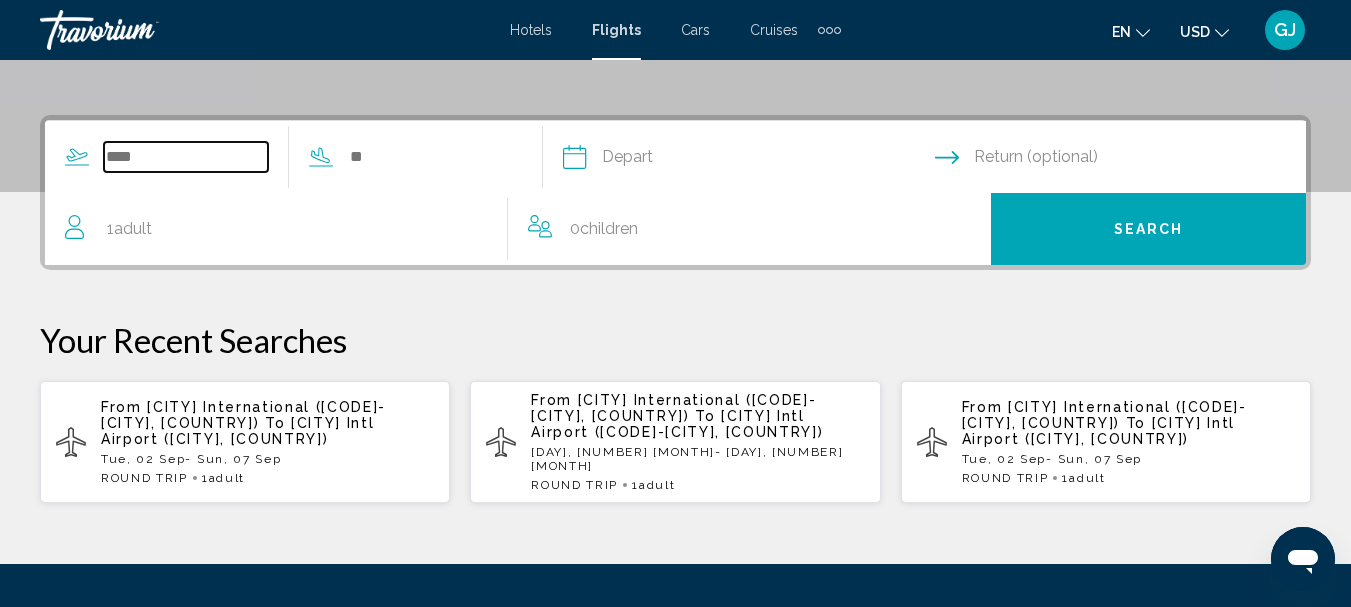 scroll, scrollTop: 458, scrollLeft: 0, axis: vertical 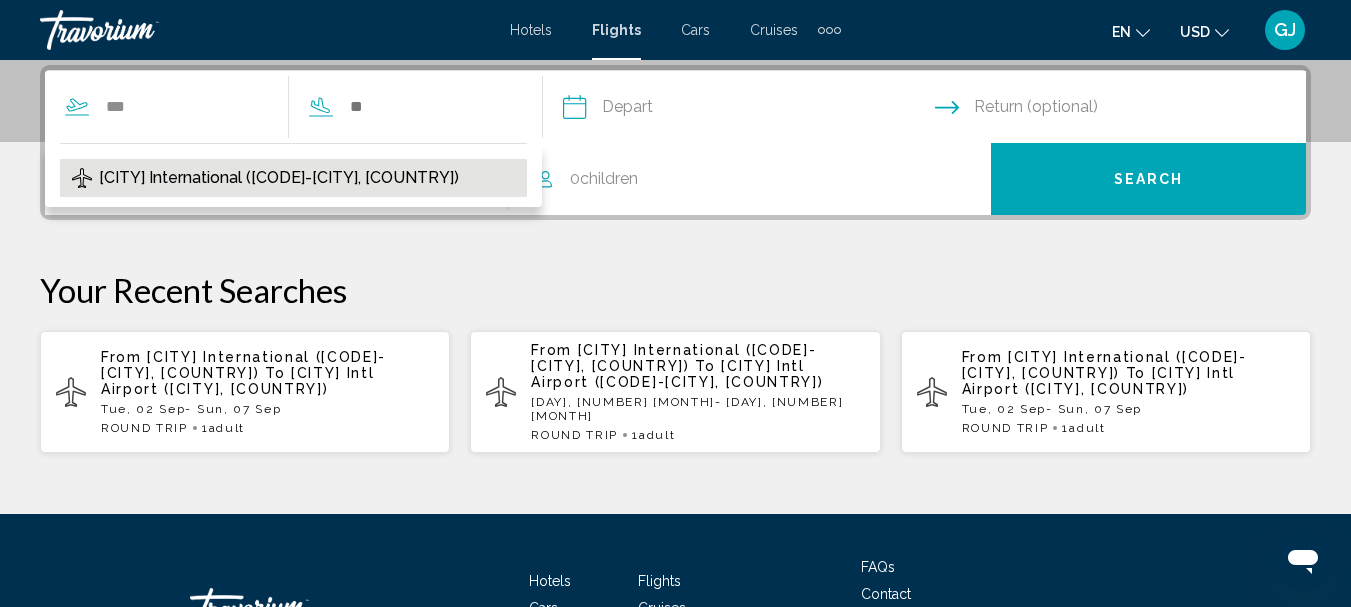click on "[CITY] International ([CODE]-[CITY], [COUNTRY])" at bounding box center [279, 178] 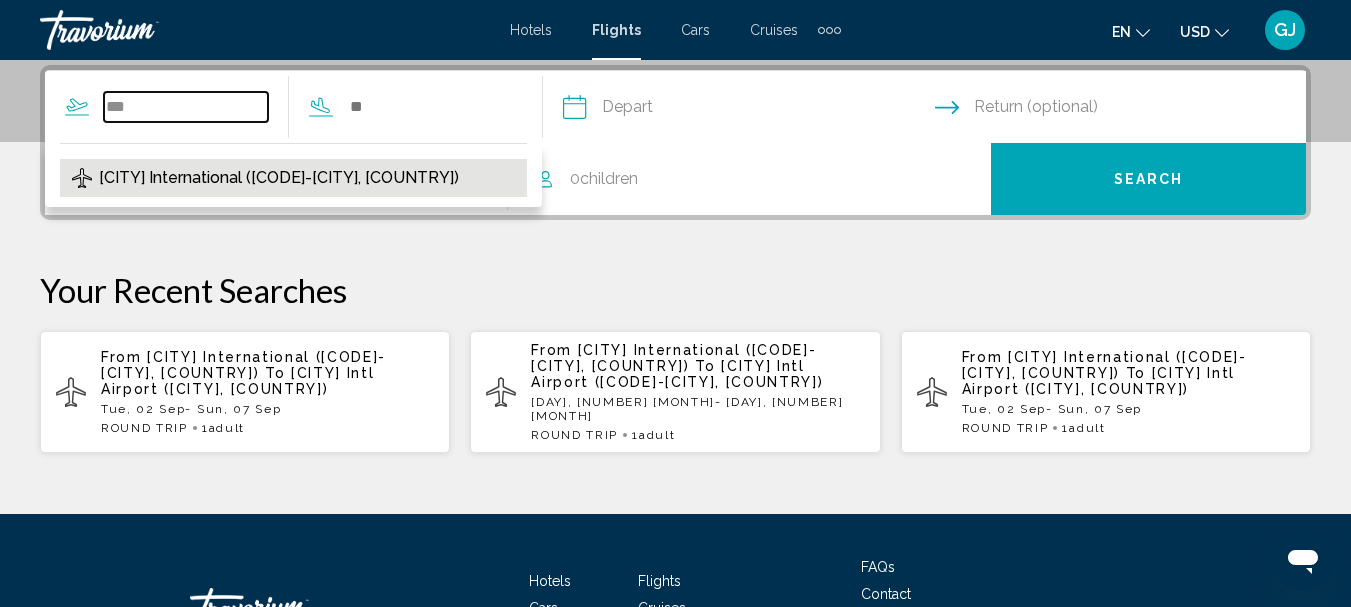 type on "**********" 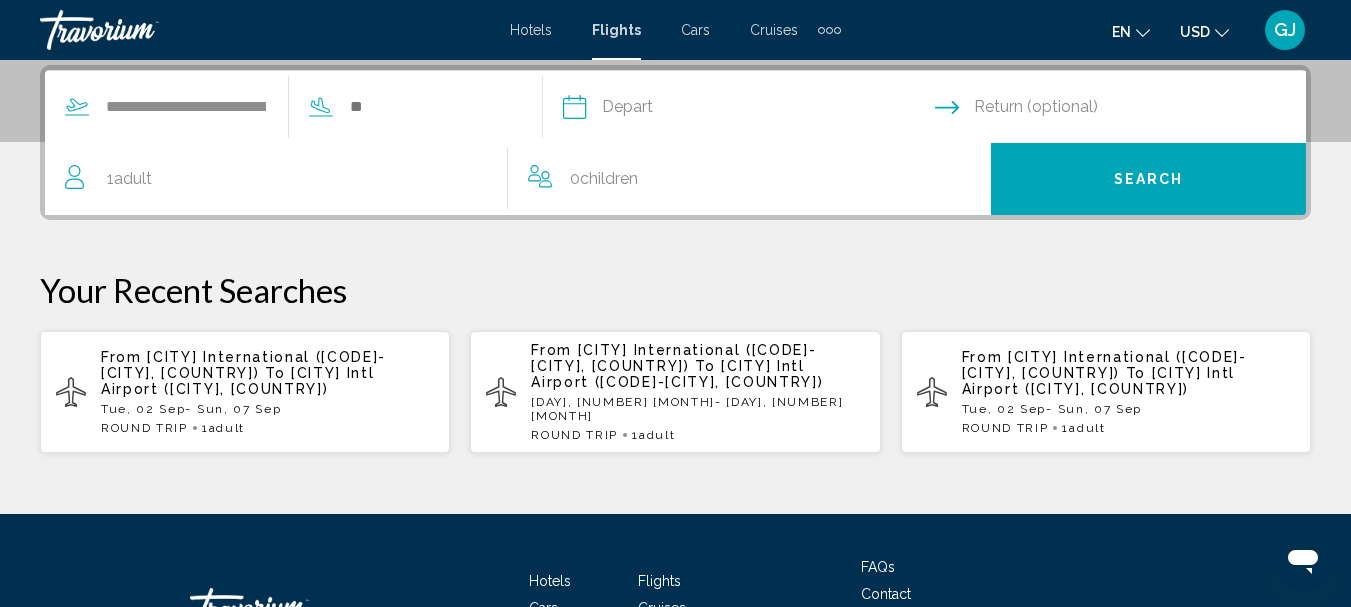 click at bounding box center (748, 110) 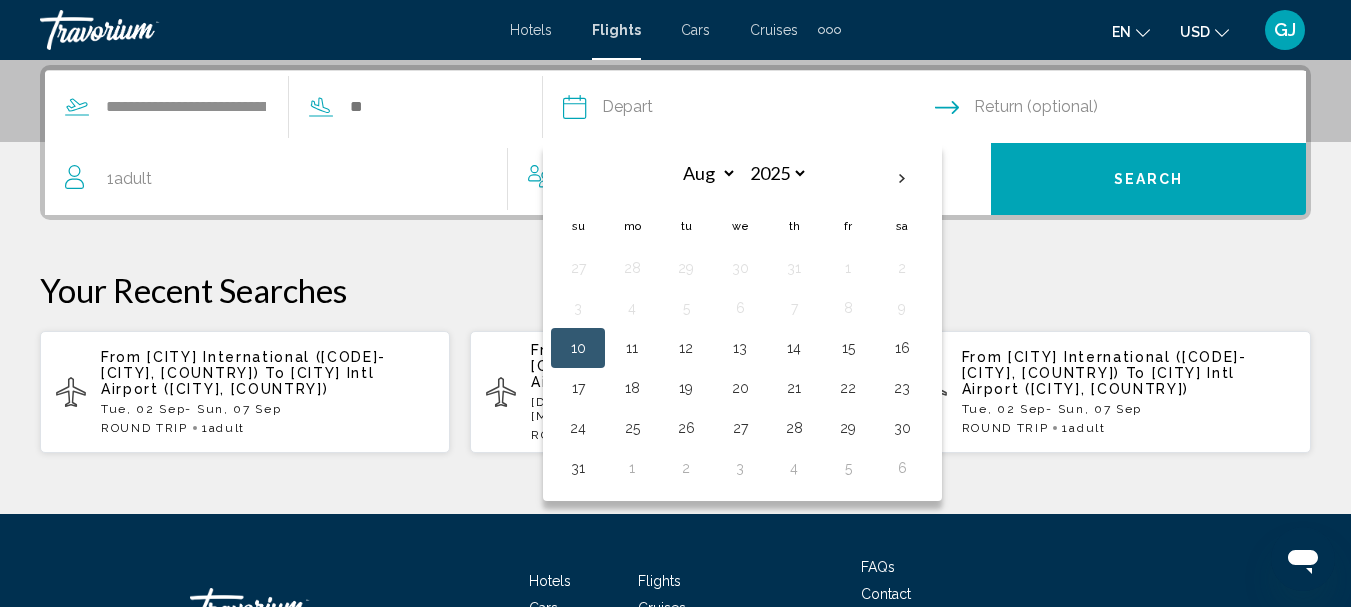 click 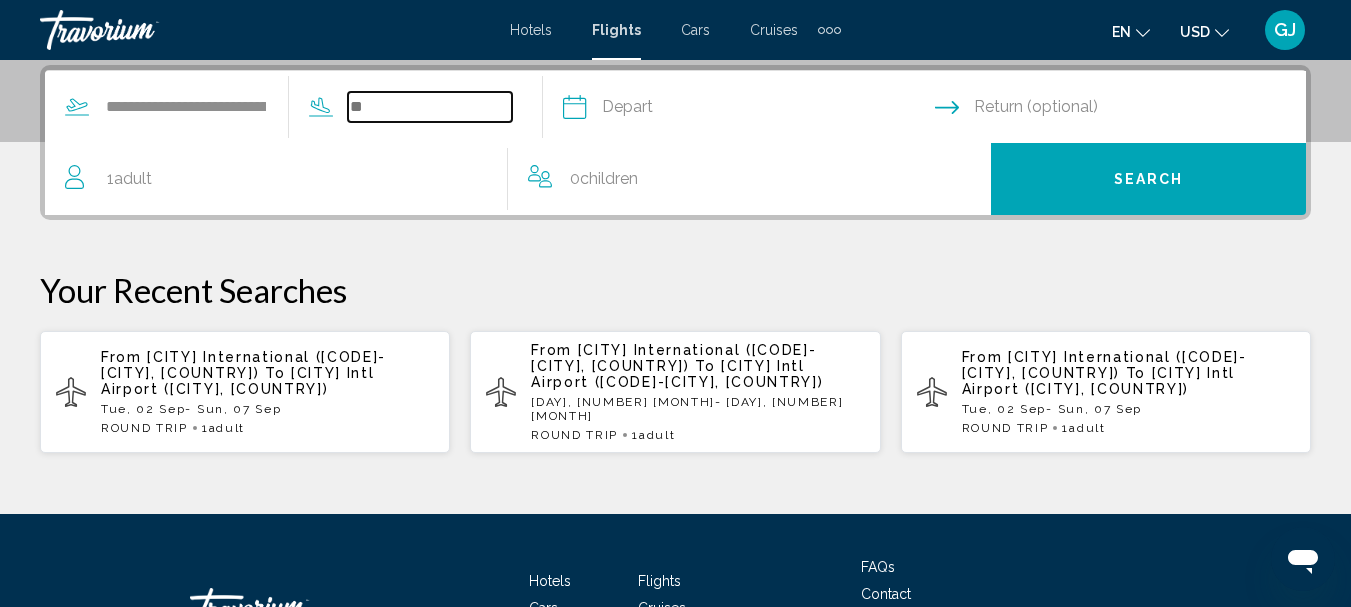 click at bounding box center (430, 107) 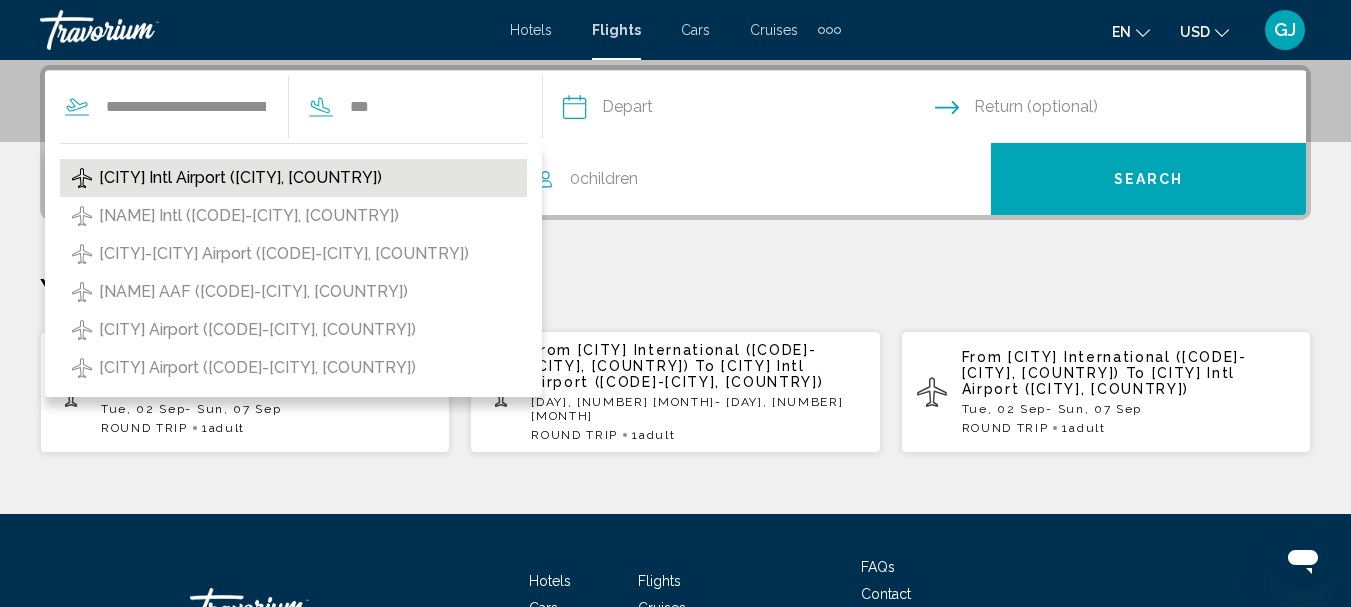 click on "[CITY] Intl Airport ([CITY], [COUNTRY])" at bounding box center [240, 178] 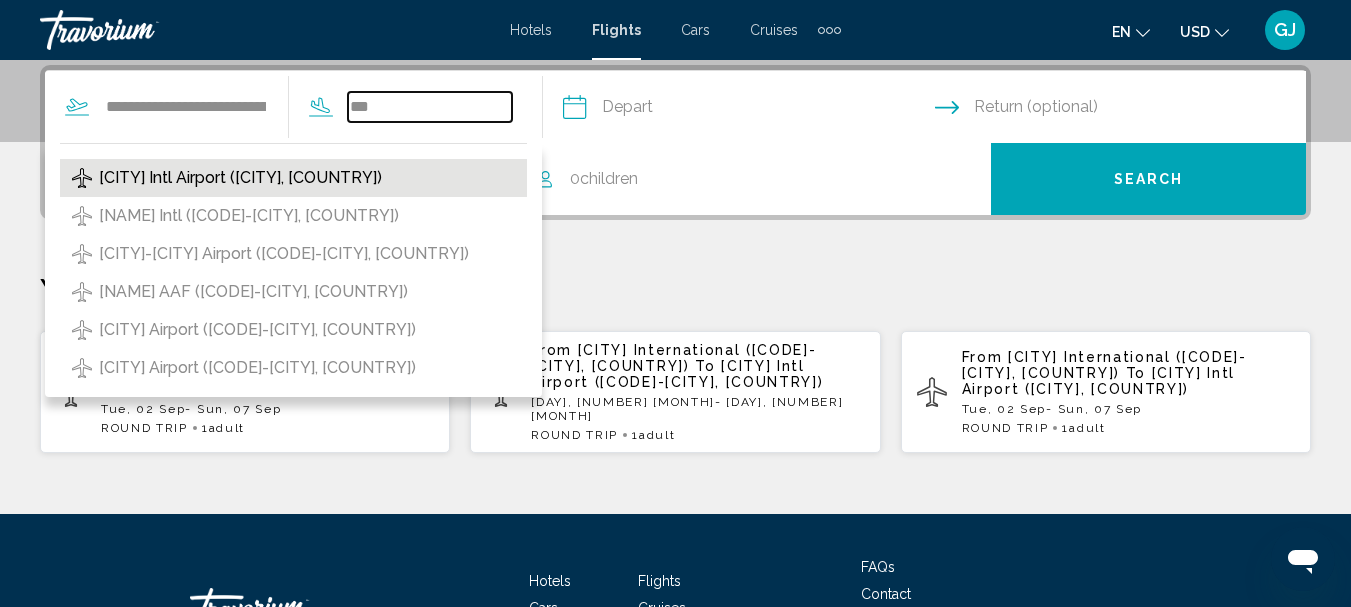 type on "**********" 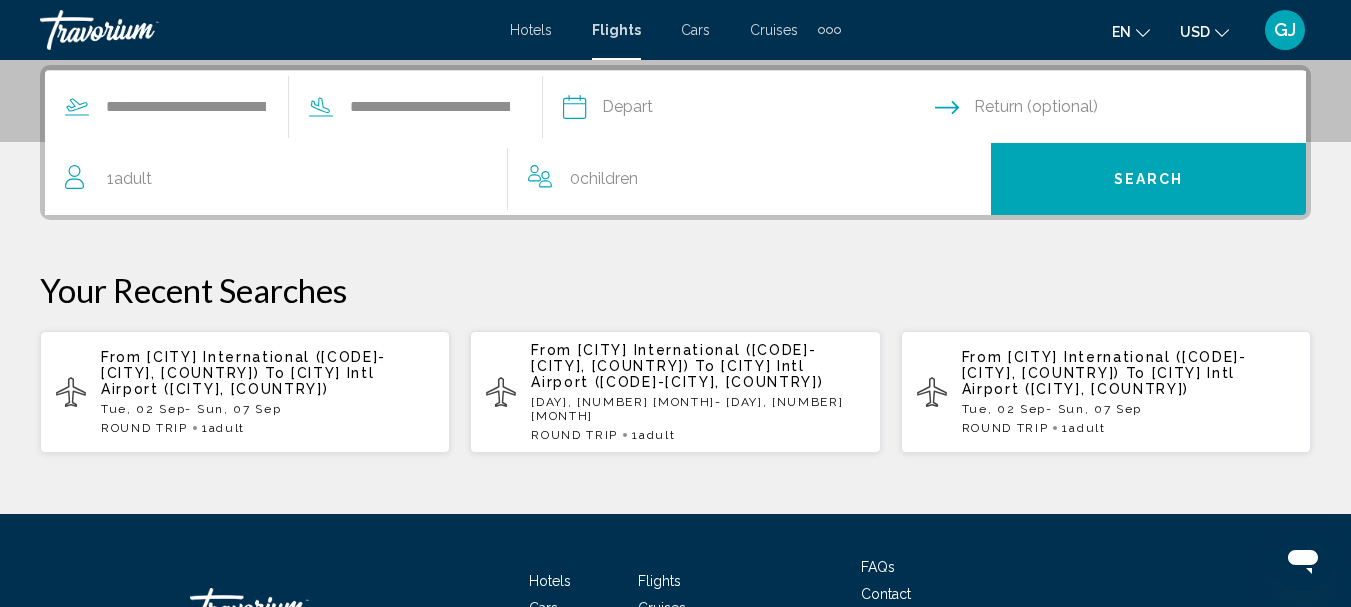 click at bounding box center [748, 110] 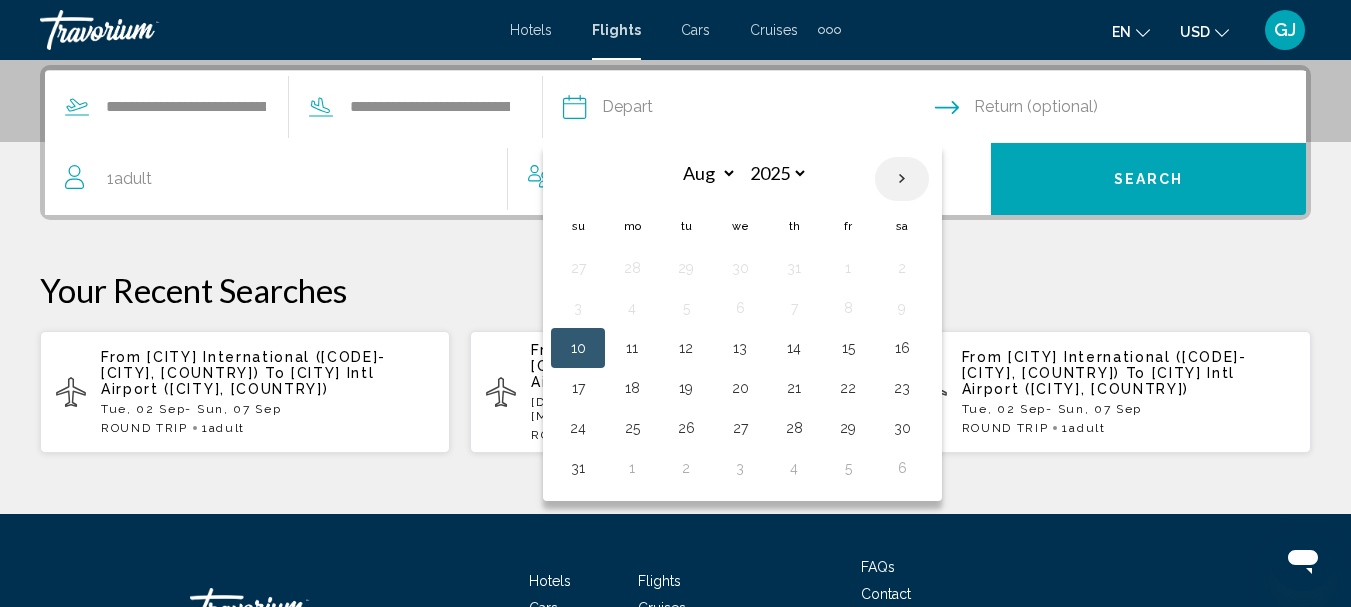 click at bounding box center [902, 179] 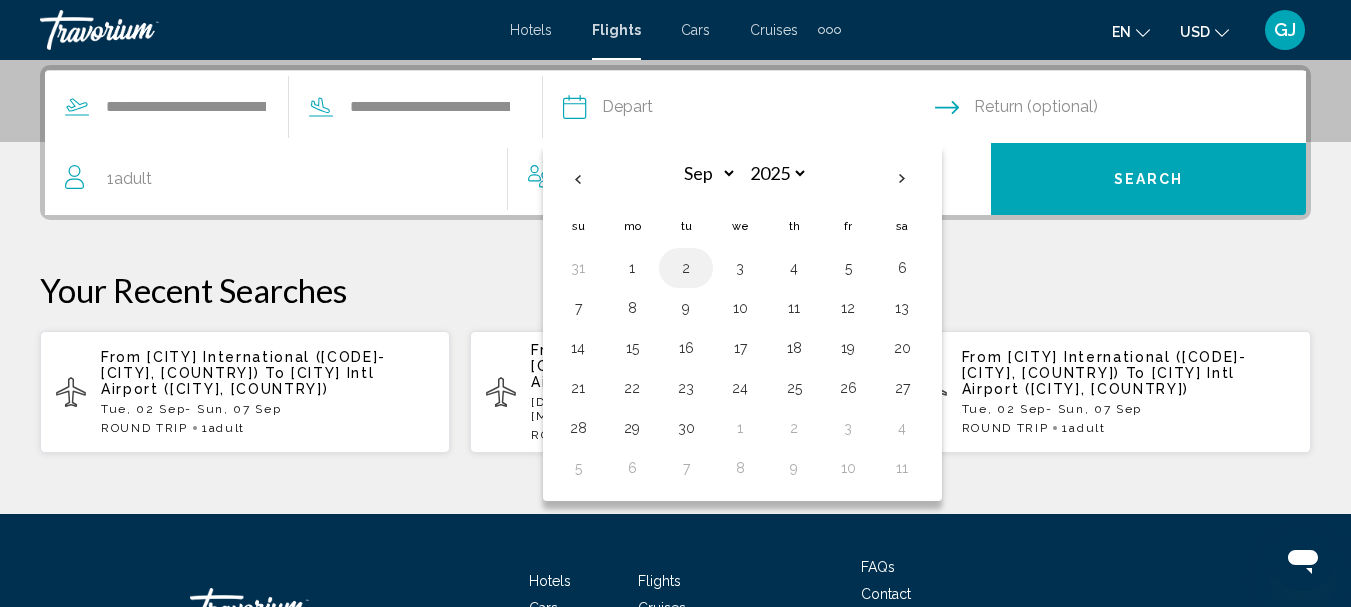 click on "2" at bounding box center (686, 268) 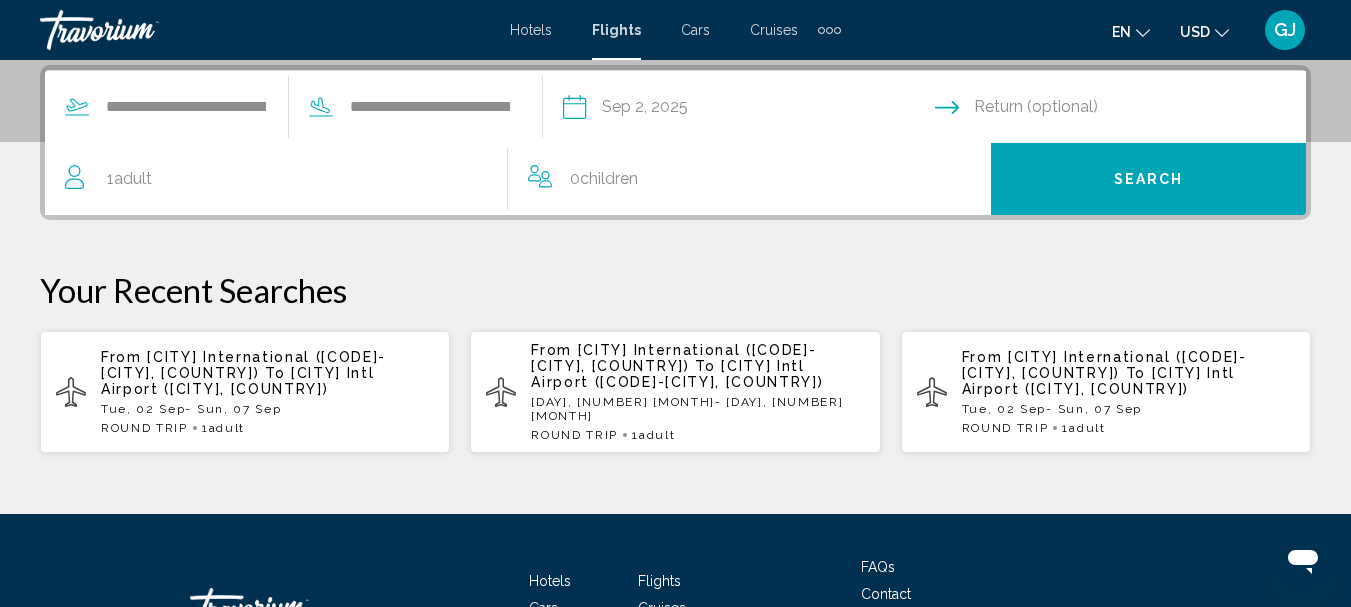 click at bounding box center (1125, 110) 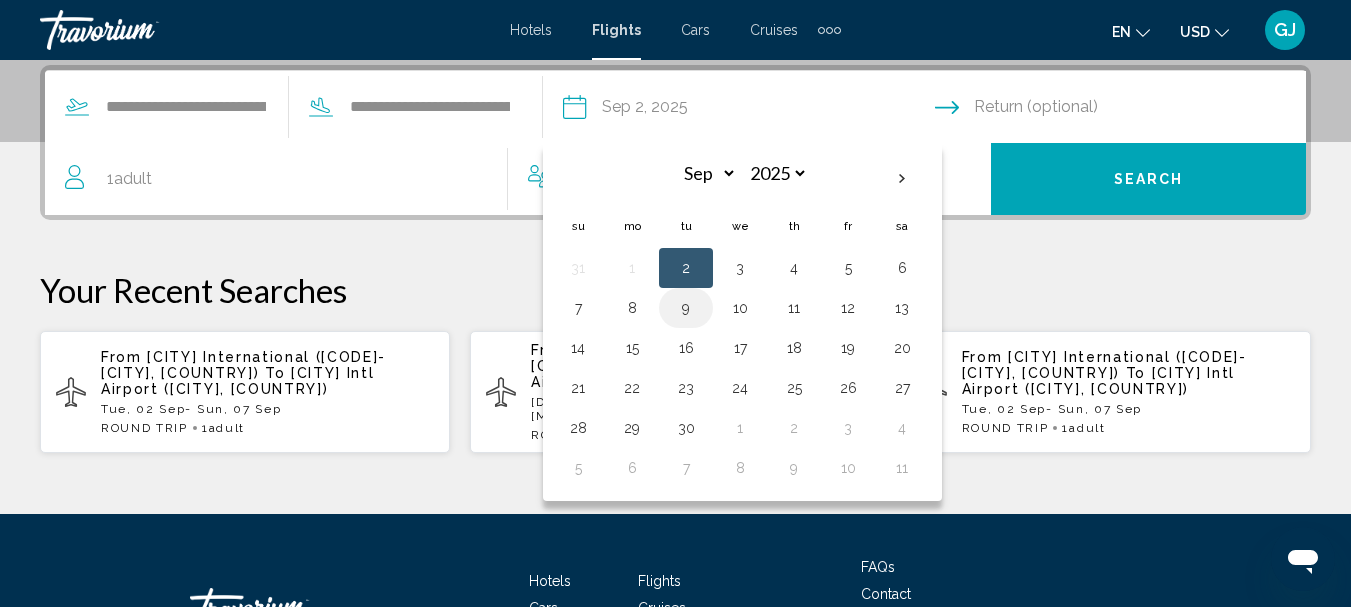 click on "9" at bounding box center (686, 308) 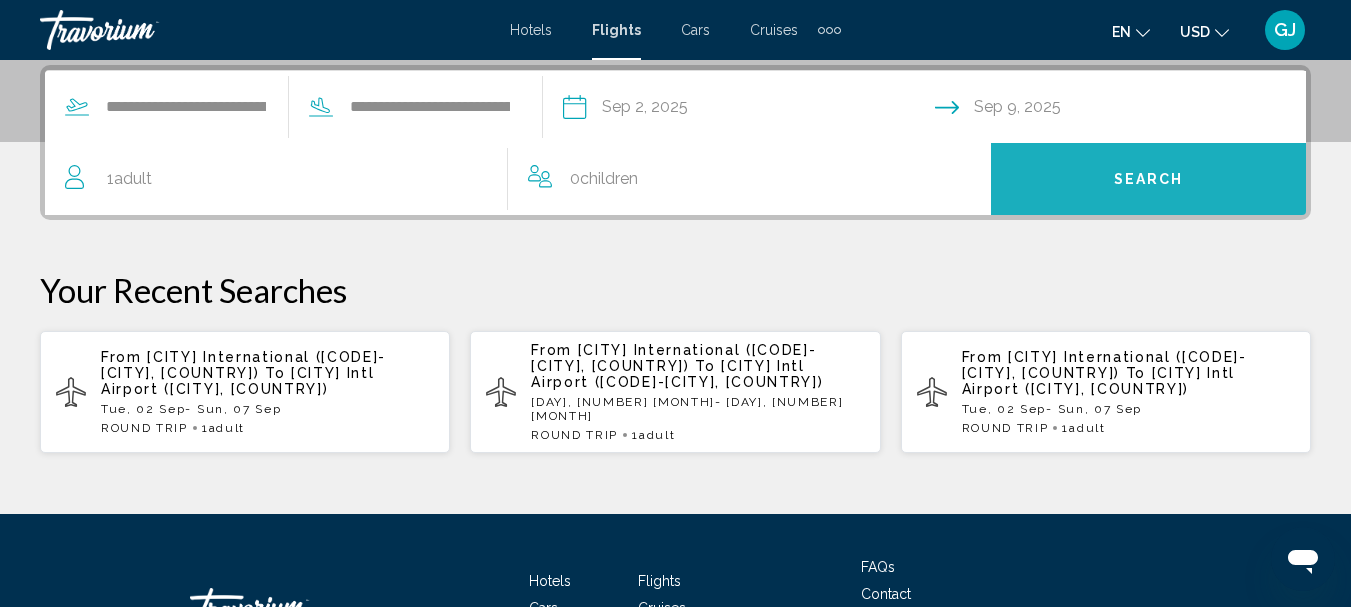 click on "Search" at bounding box center [1149, 180] 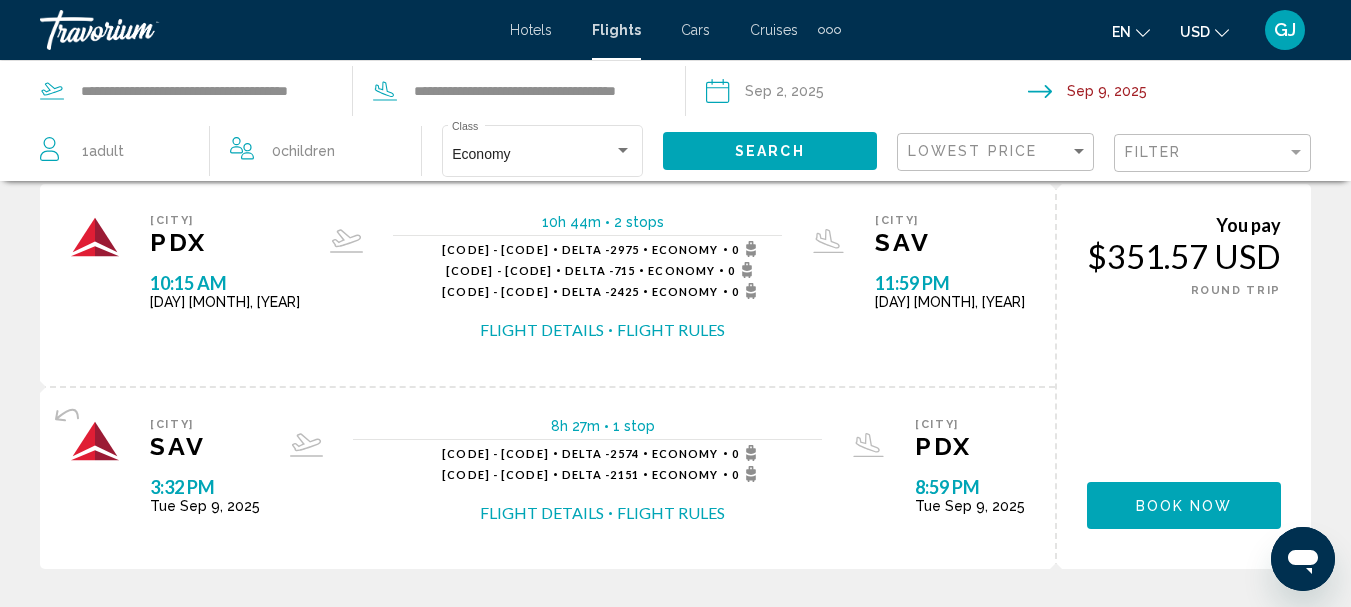 scroll, scrollTop: 200, scrollLeft: 0, axis: vertical 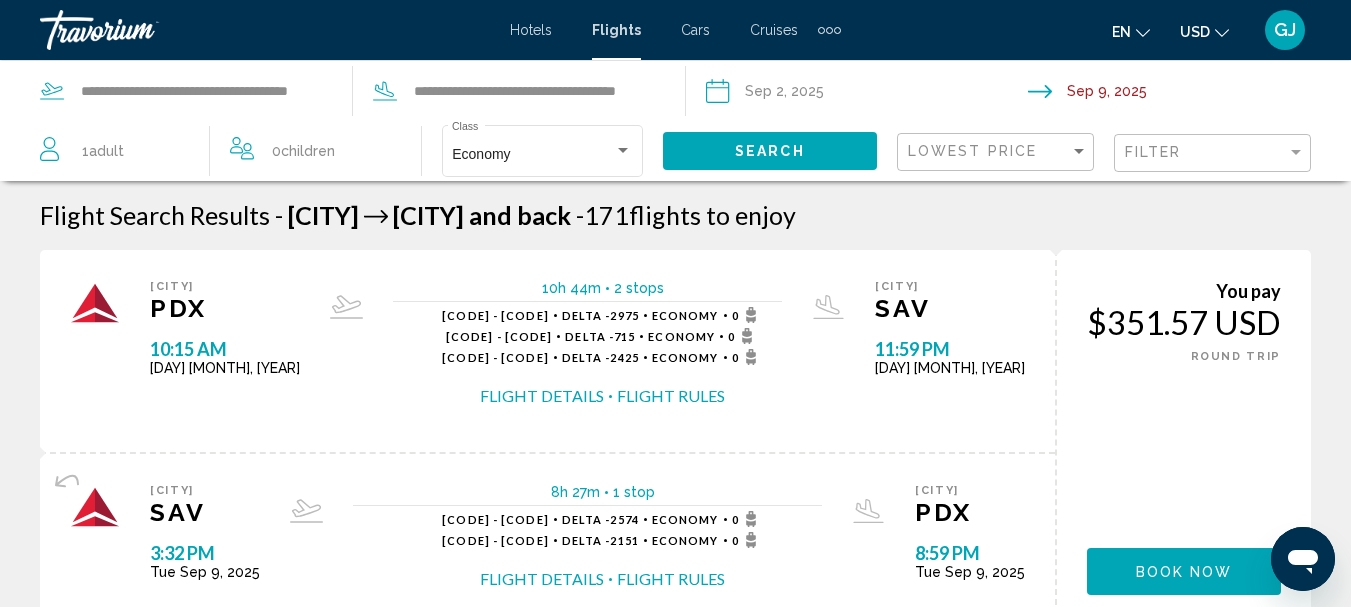 click at bounding box center [1193, 94] 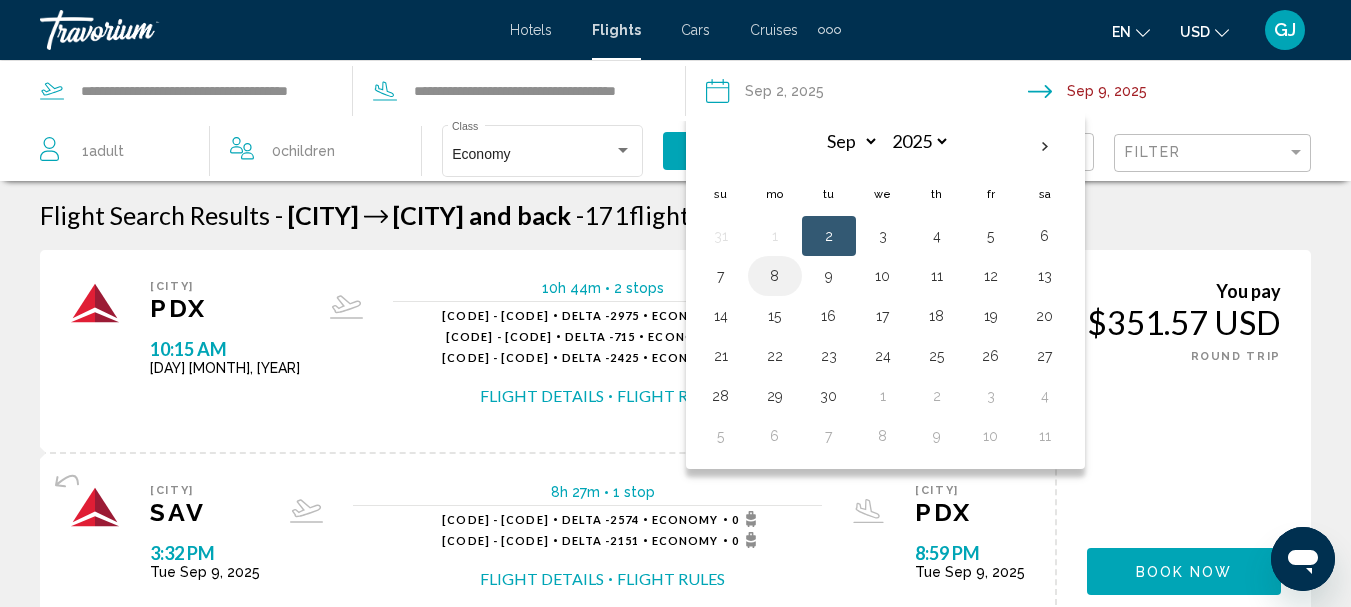 click on "8" at bounding box center [775, 276] 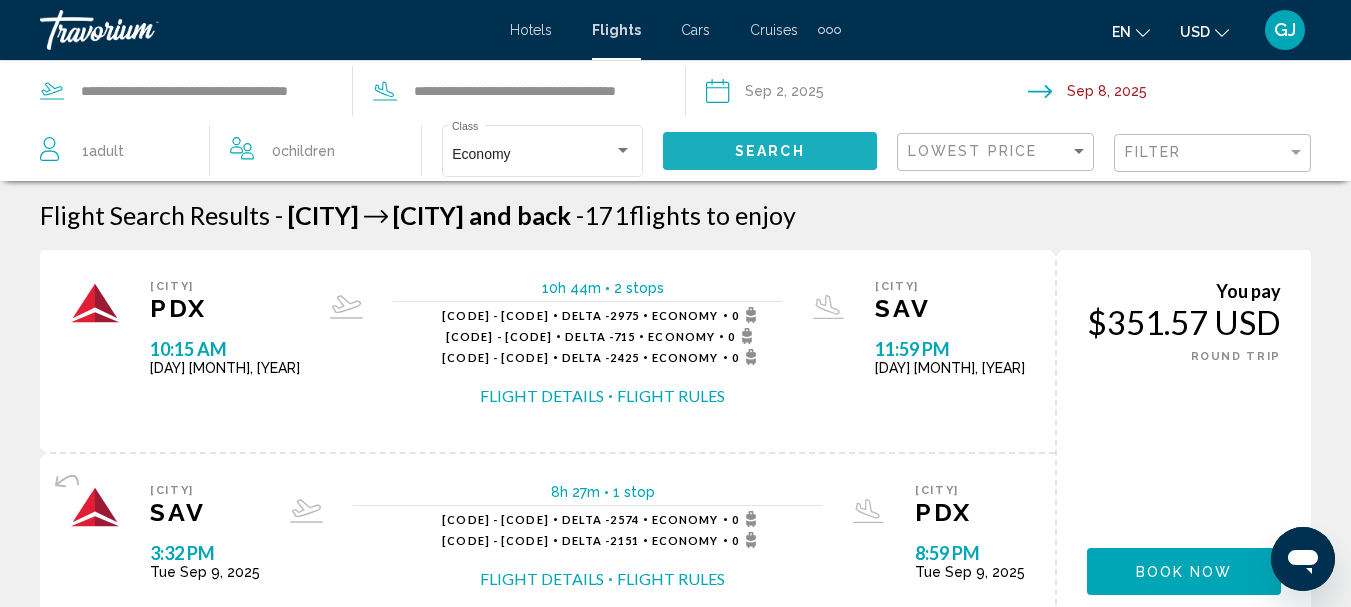click on "Search" 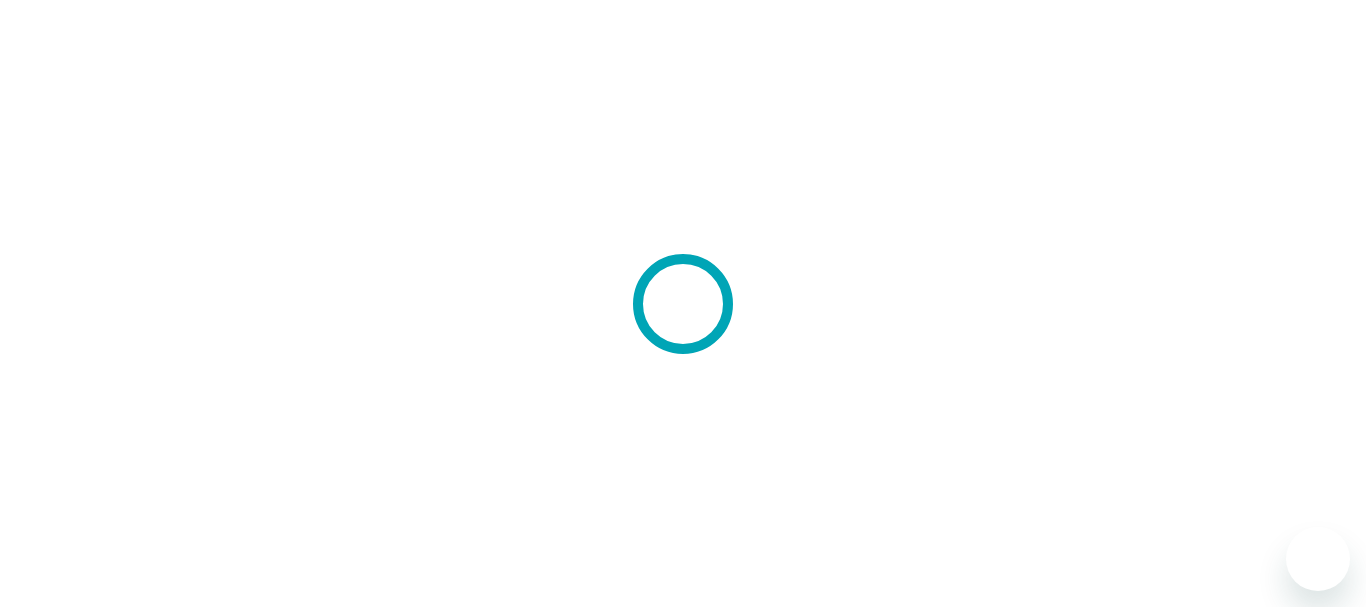 scroll, scrollTop: 0, scrollLeft: 0, axis: both 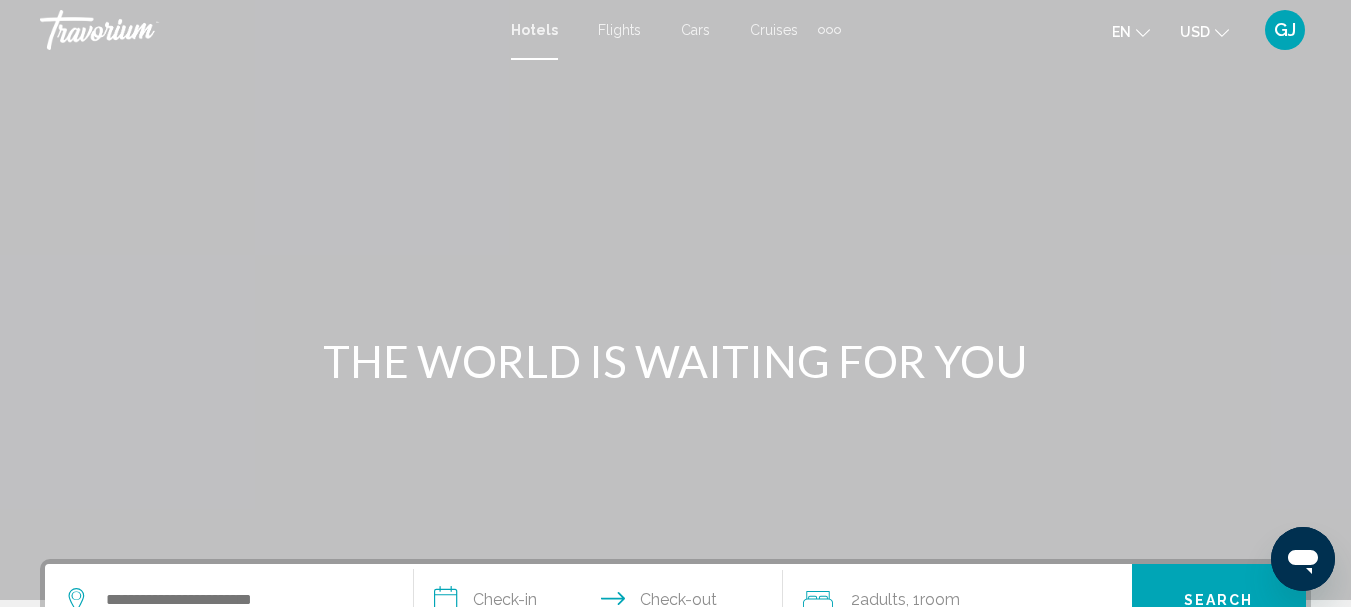 click on "Flights" at bounding box center (619, 30) 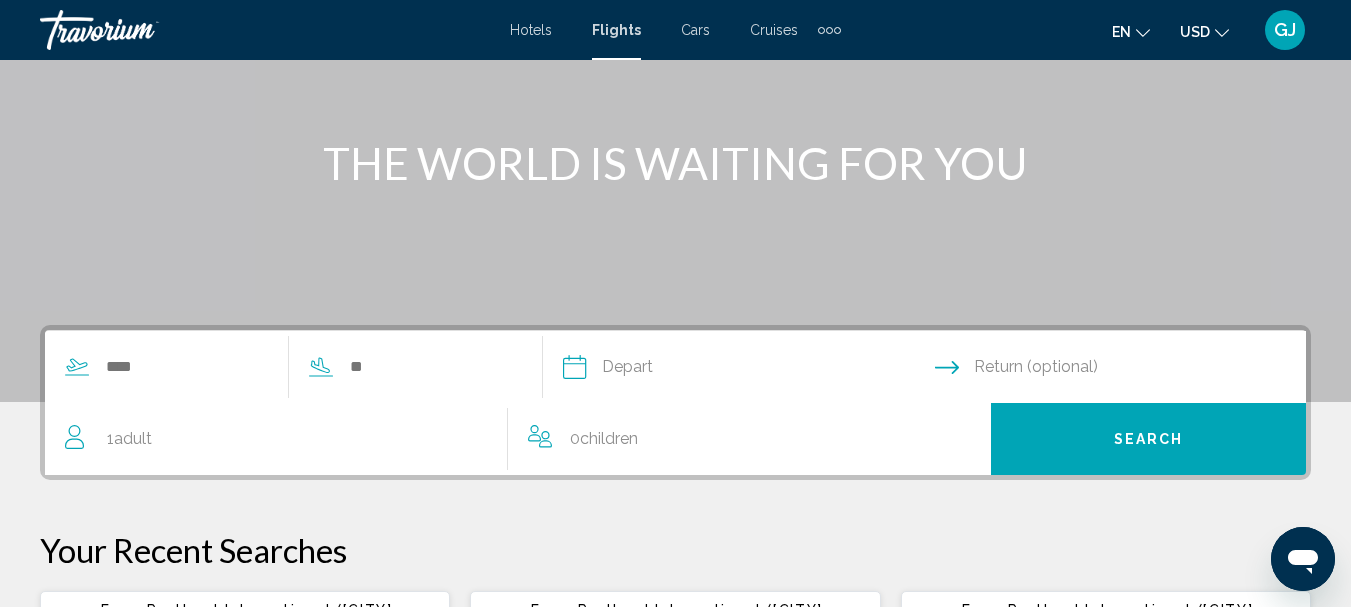 scroll, scrollTop: 200, scrollLeft: 0, axis: vertical 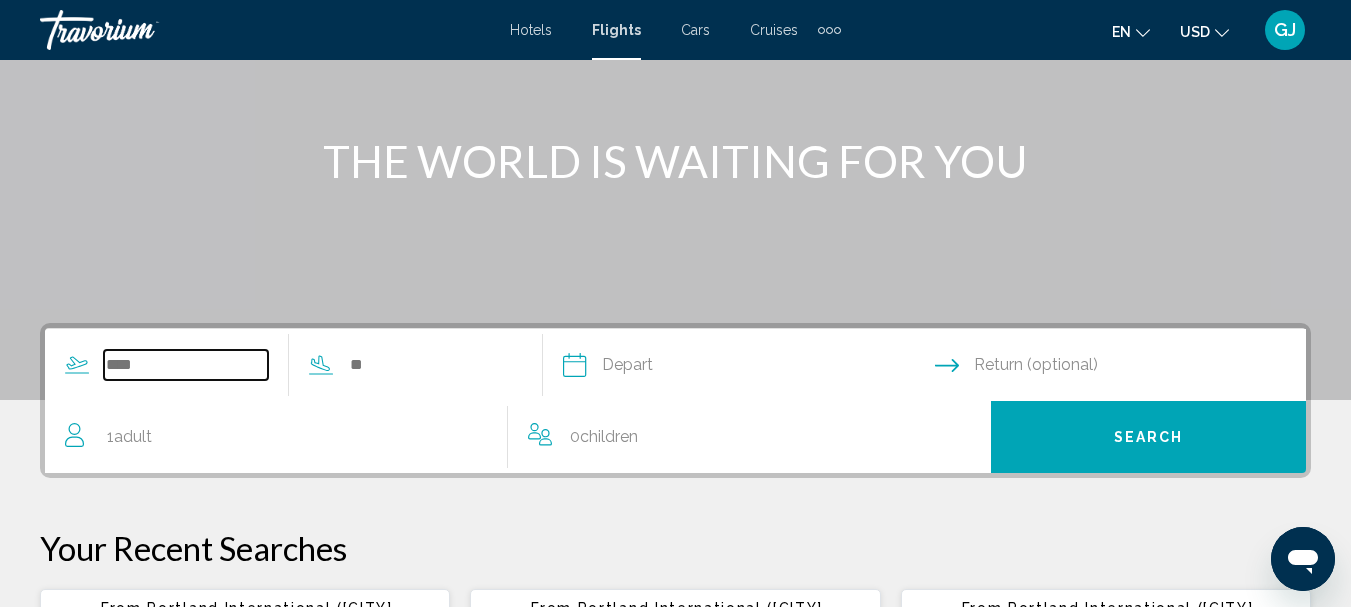click at bounding box center (186, 365) 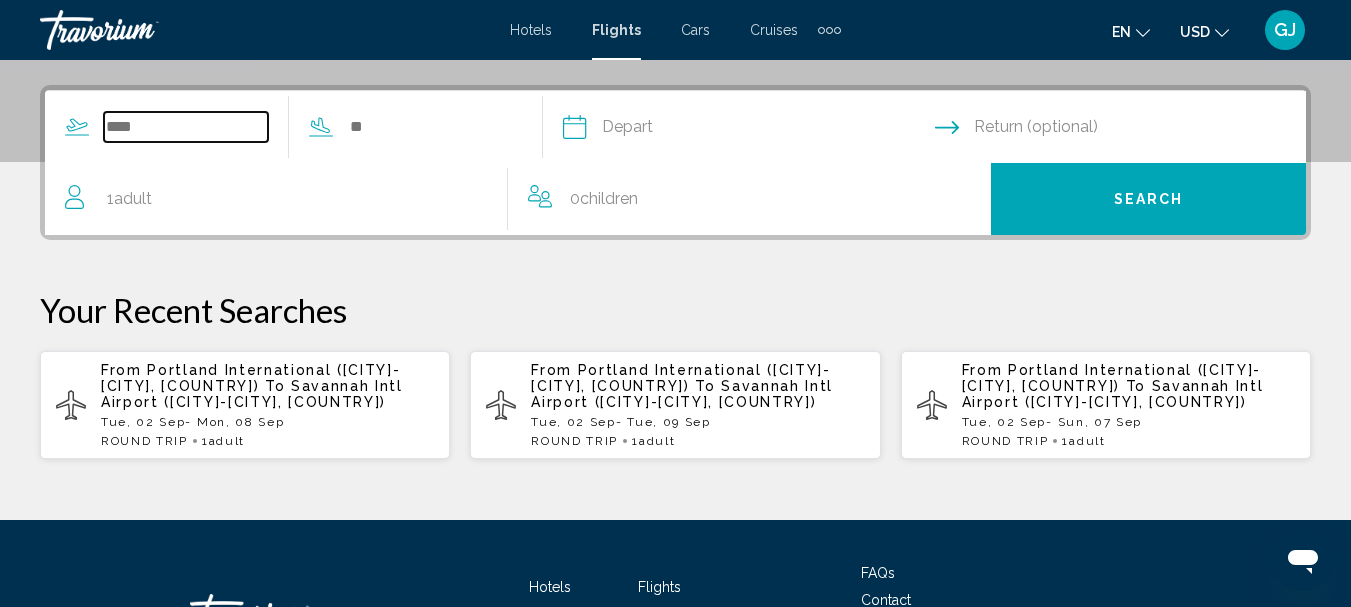 scroll, scrollTop: 458, scrollLeft: 0, axis: vertical 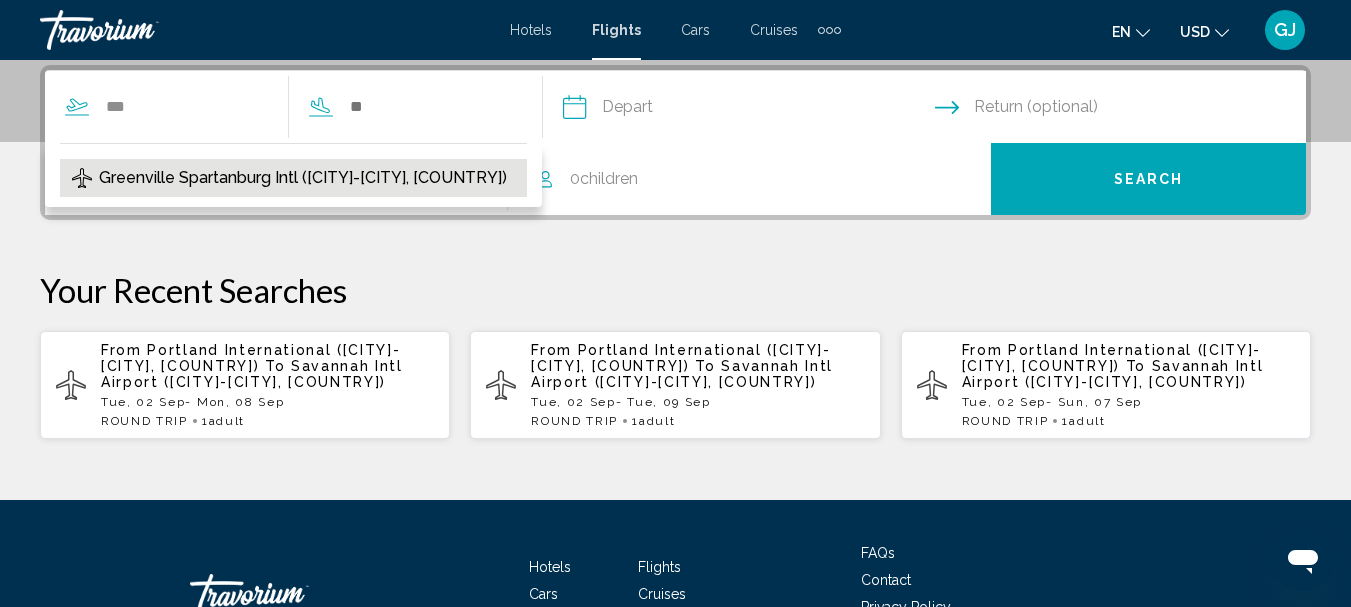 click on "Greenville Spartanburg Intl (GSP-Greenville, US)" at bounding box center [303, 178] 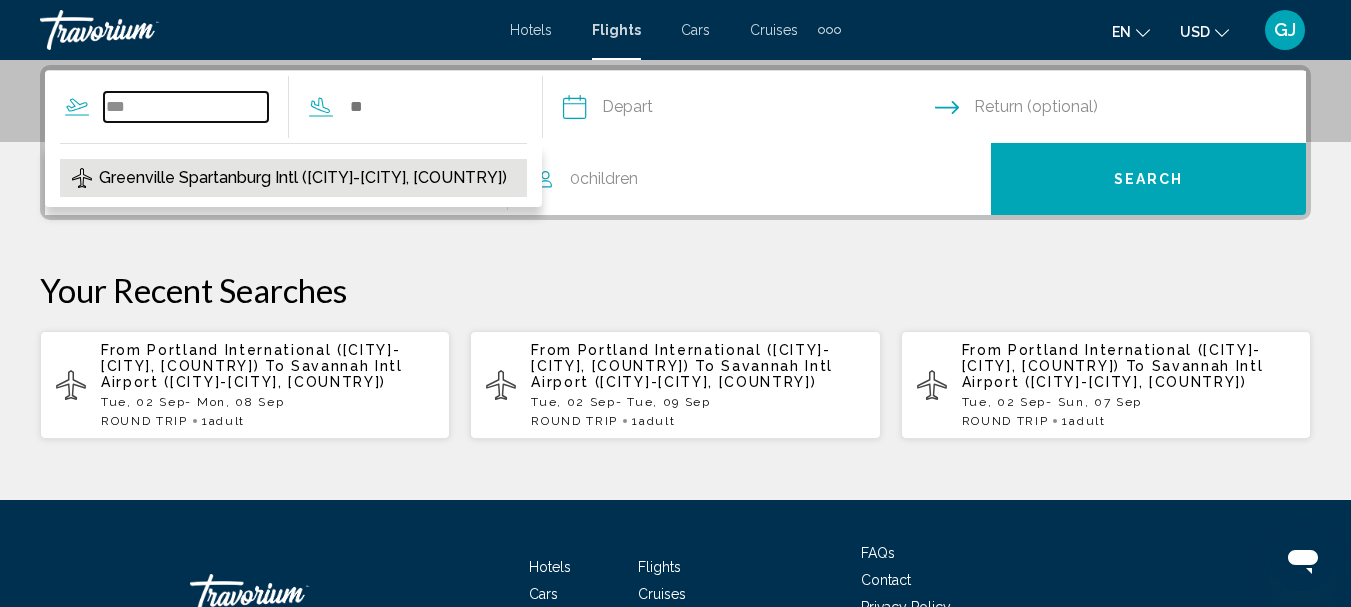 type on "**********" 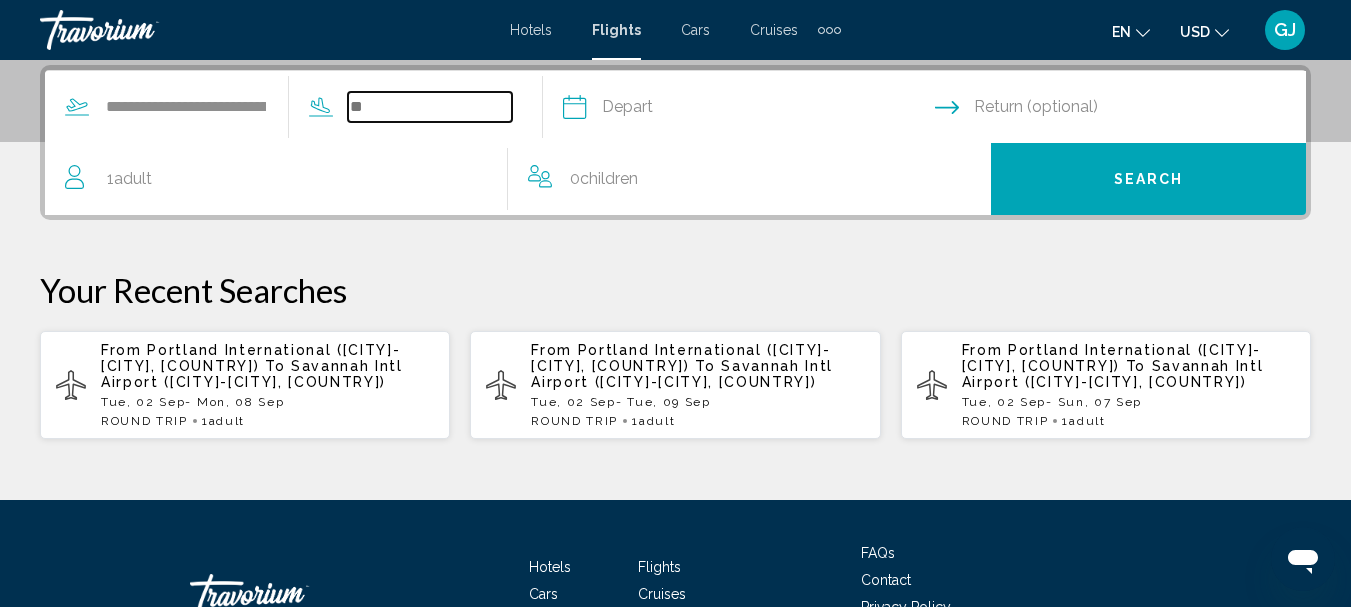 click at bounding box center (430, 107) 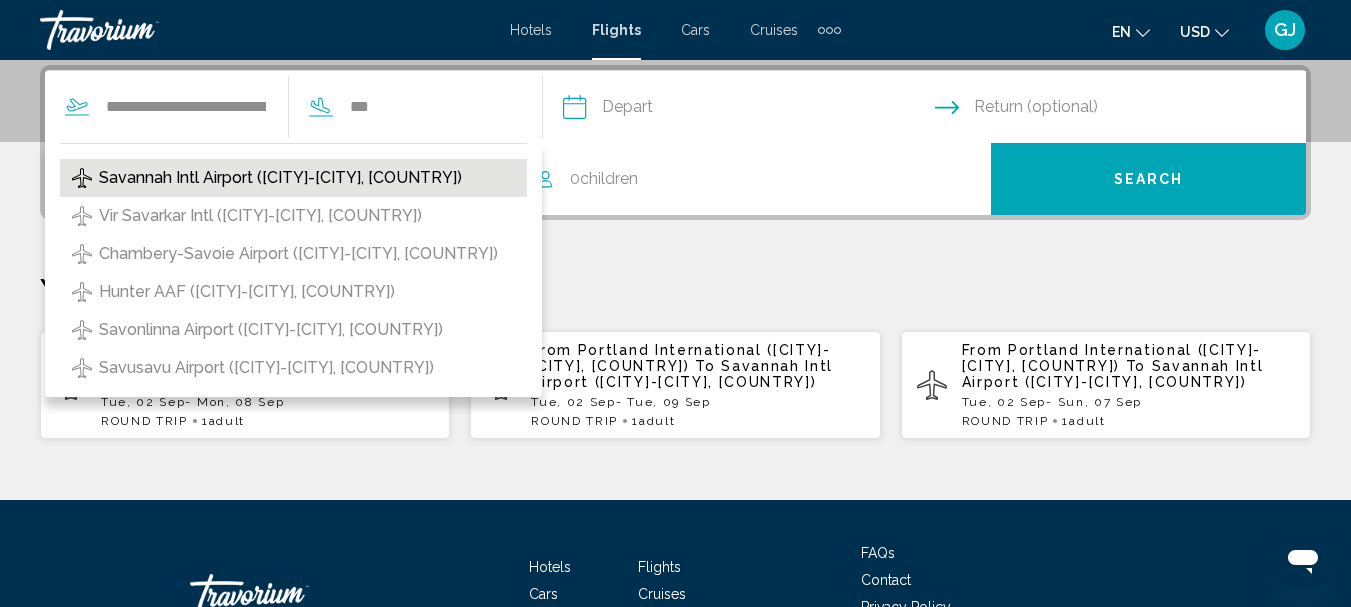 click on "Savannah Intl Airport (SAV-Savannah, US)" at bounding box center [280, 178] 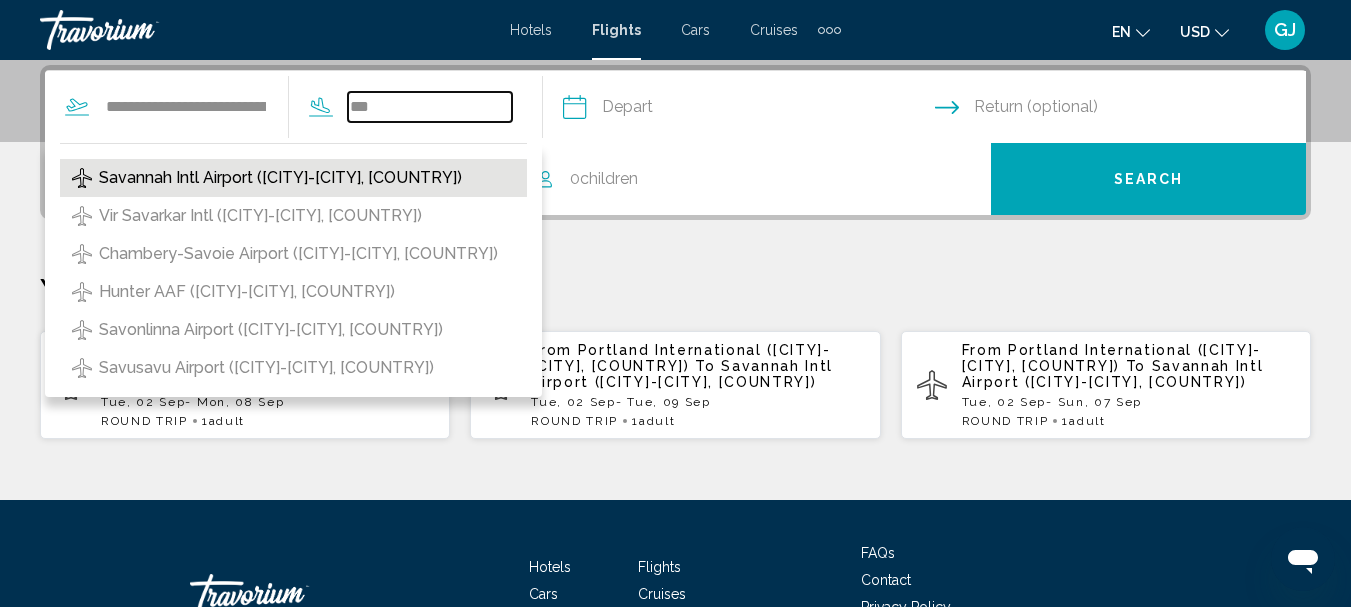 type on "**********" 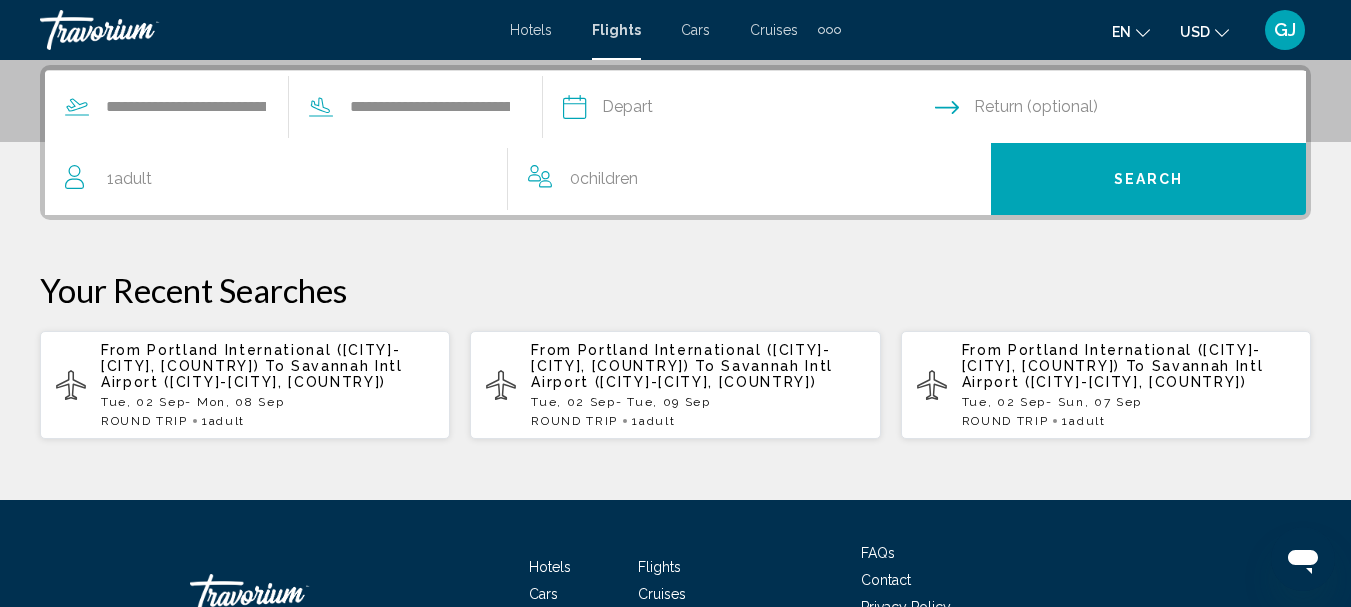 click at bounding box center [748, 110] 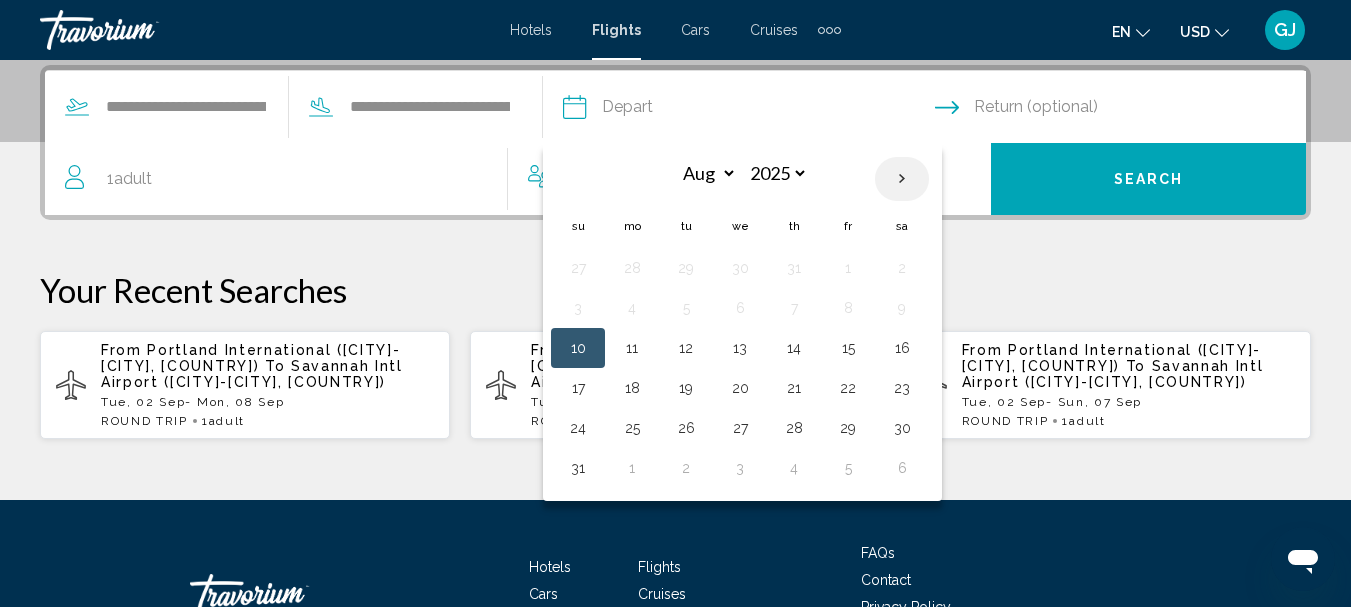 click at bounding box center (902, 179) 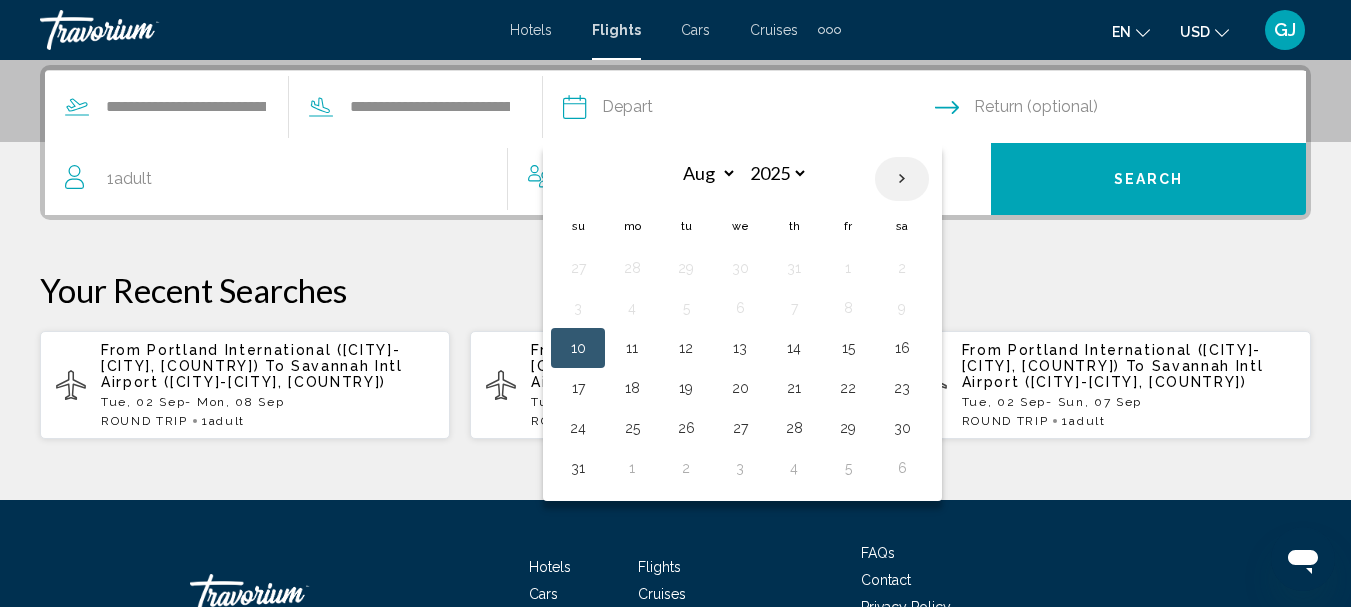 select on "*" 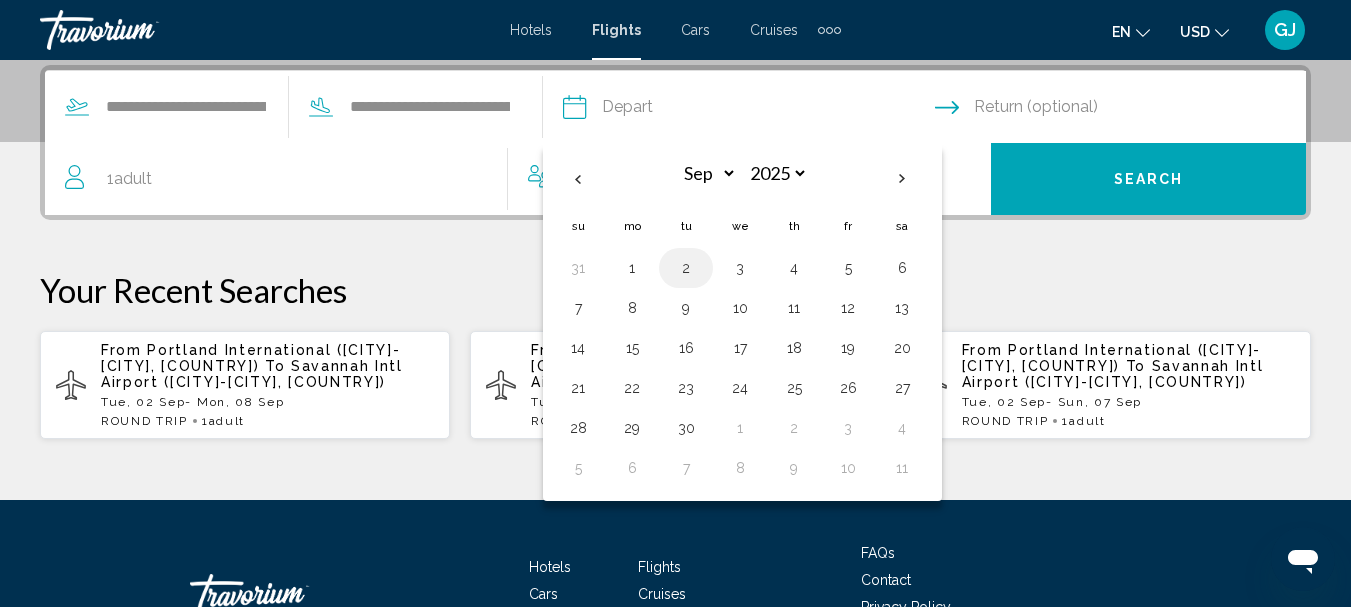 click on "2" at bounding box center (686, 268) 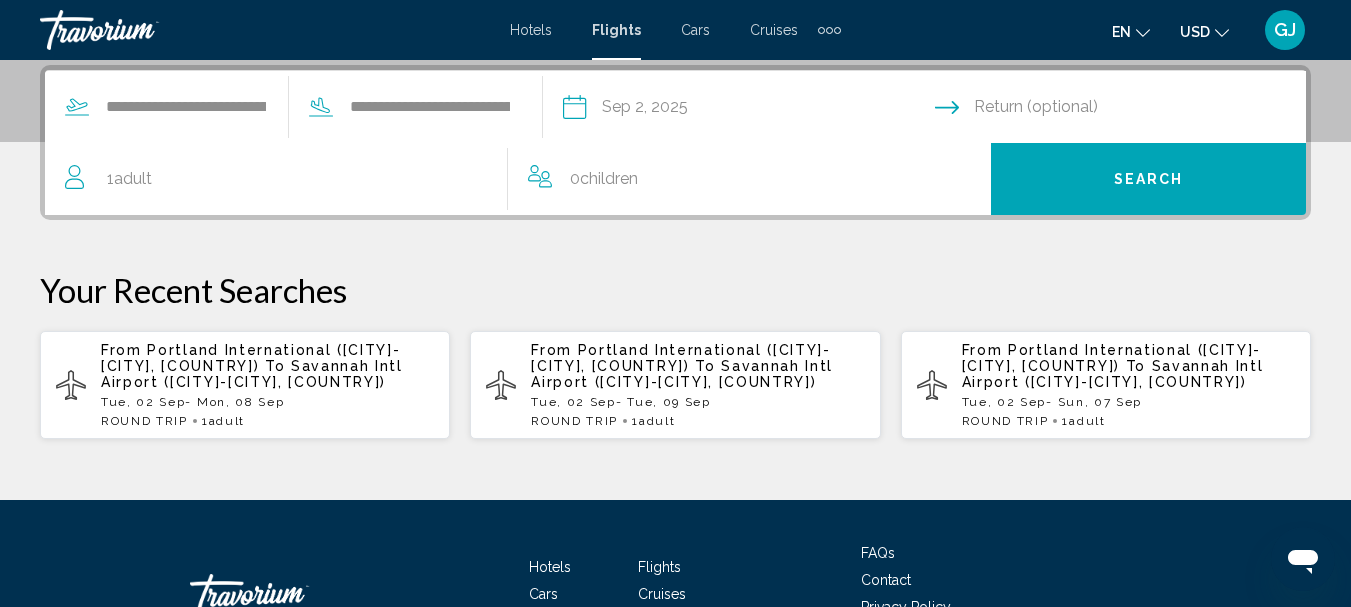 click at bounding box center [1125, 110] 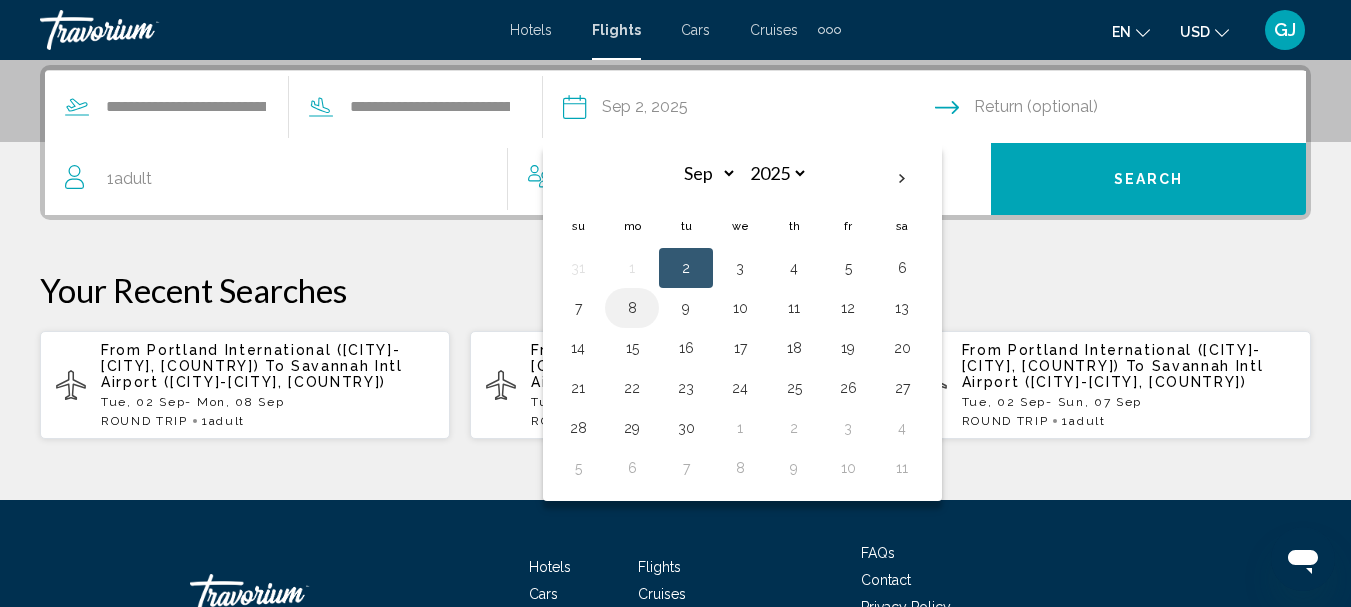 click on "8" at bounding box center [632, 308] 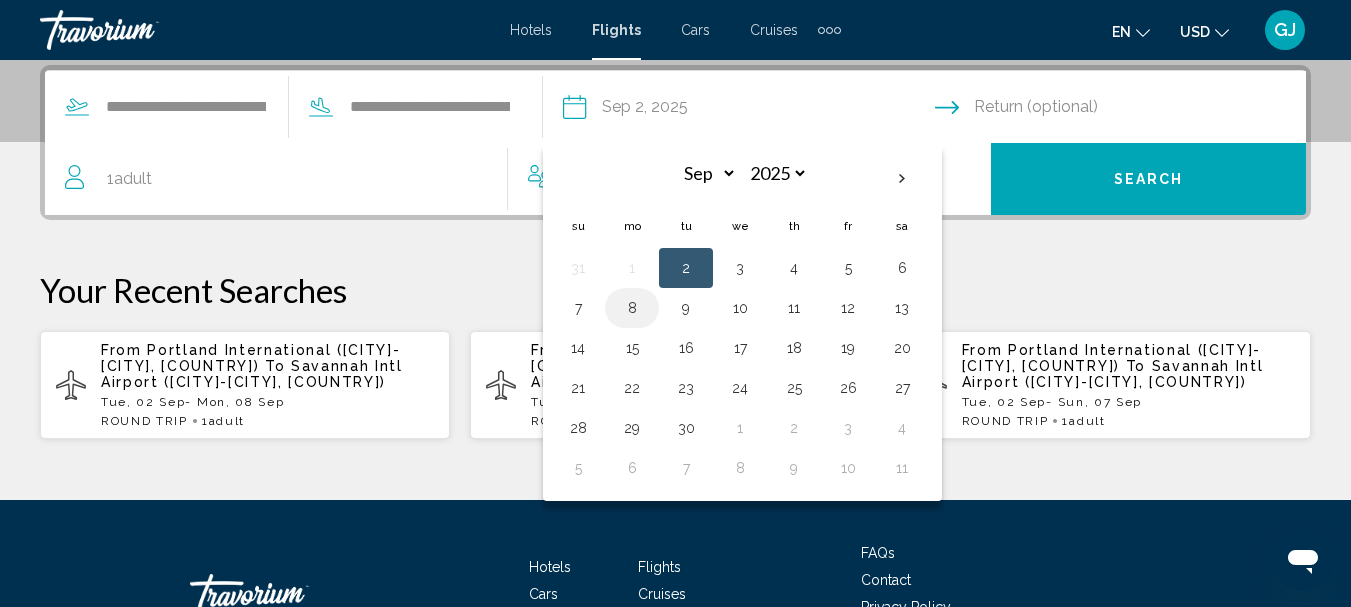 type on "**********" 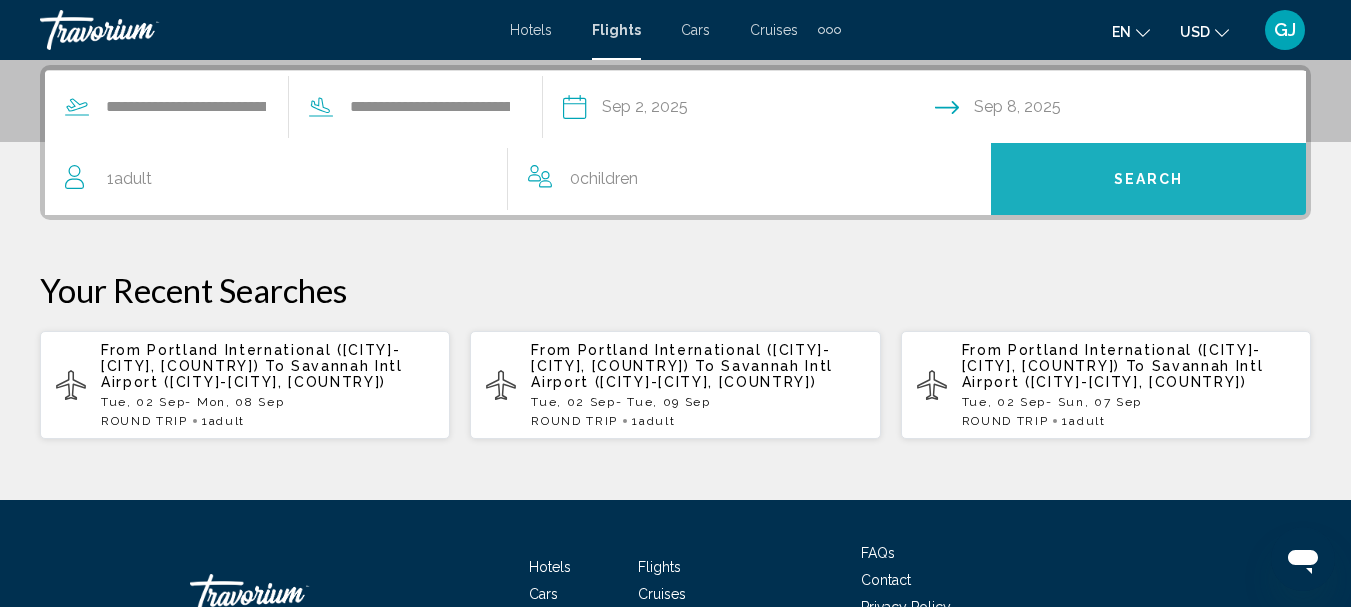 click on "Search" at bounding box center (1149, 180) 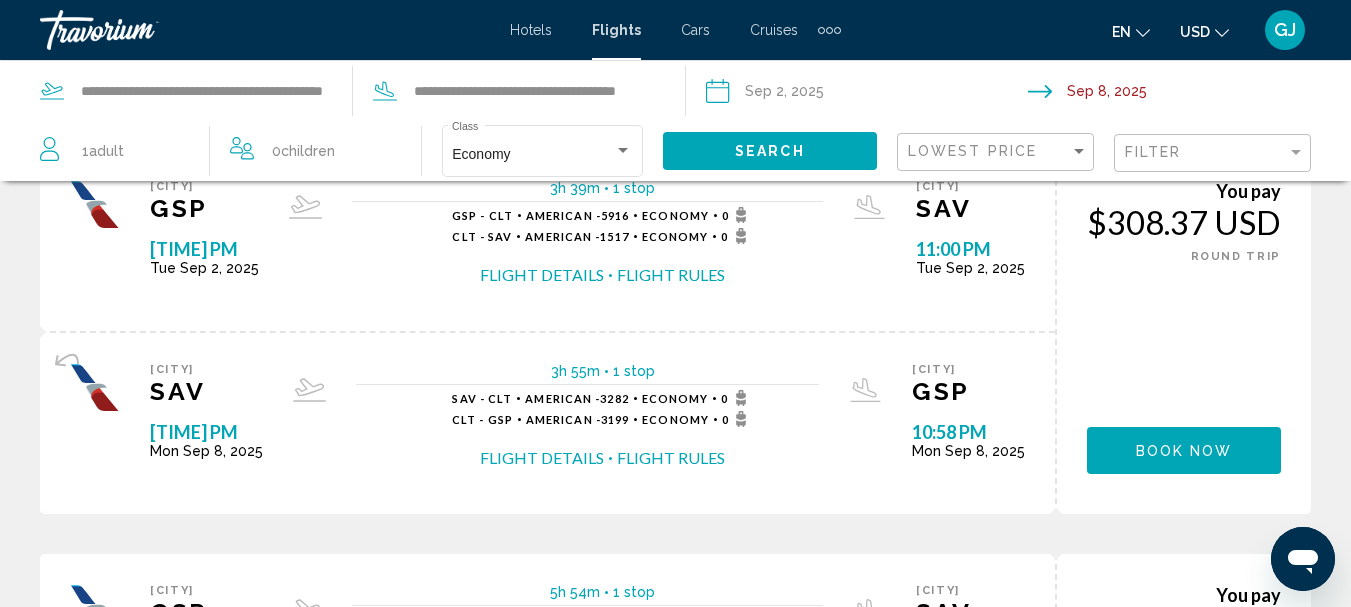 scroll, scrollTop: 0, scrollLeft: 0, axis: both 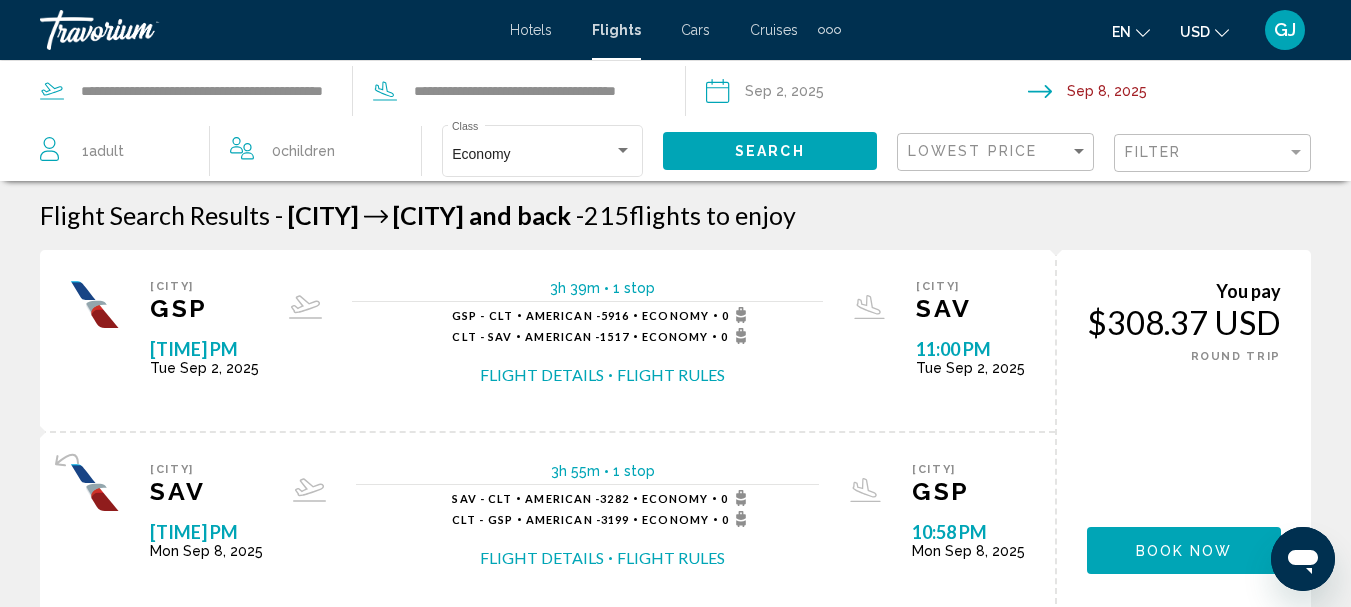 click at bounding box center (866, 94) 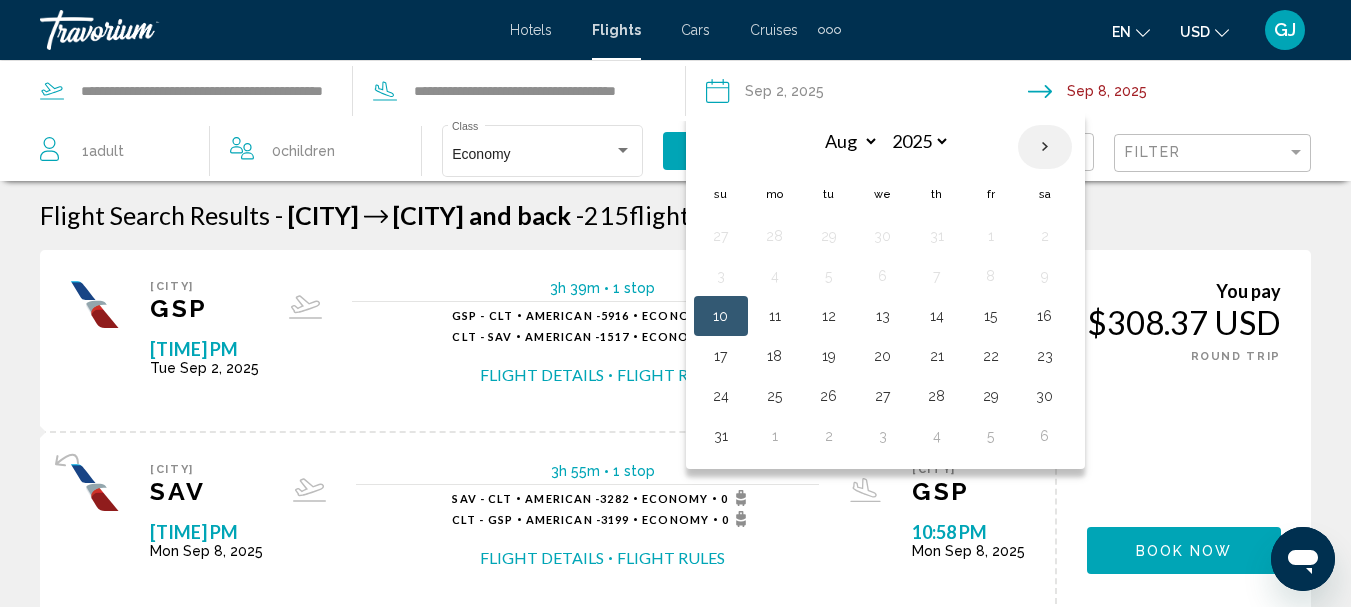 click at bounding box center [1045, 147] 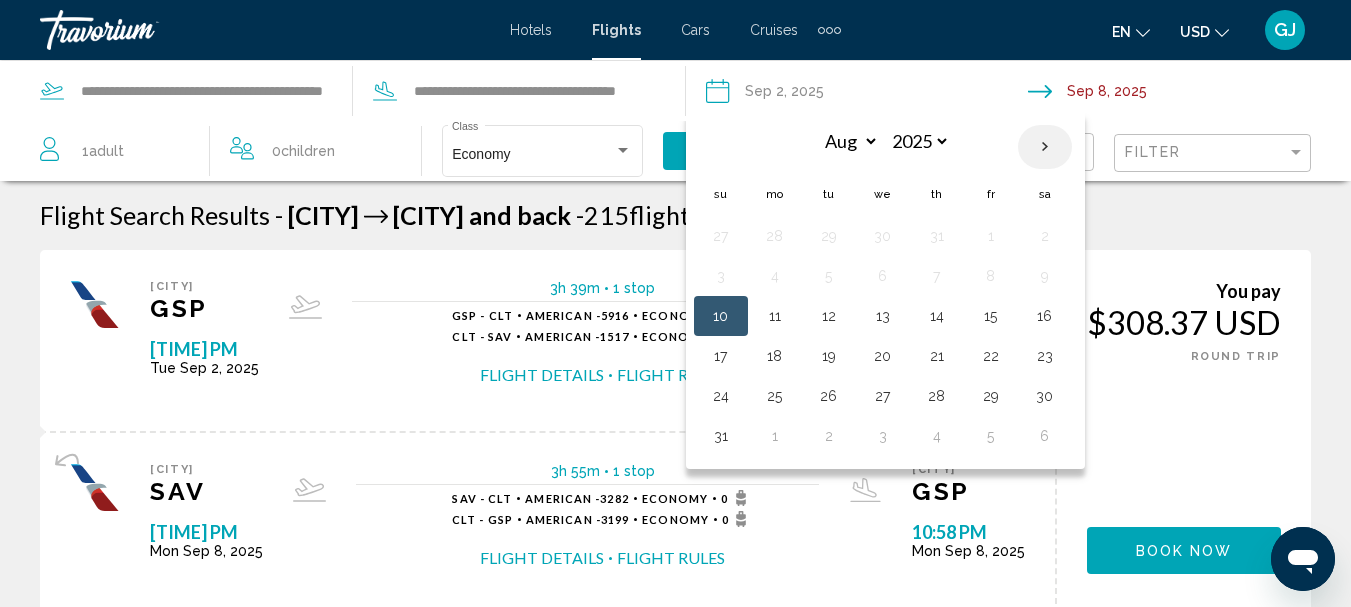 select on "*" 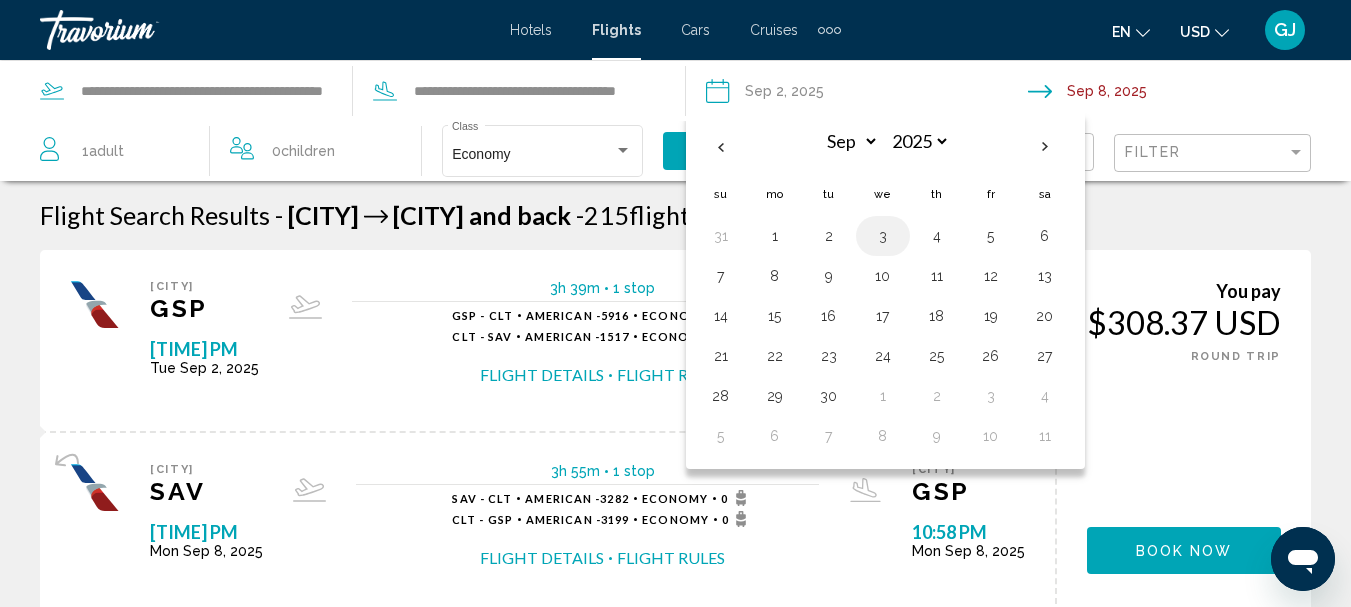 click on "3" at bounding box center [883, 236] 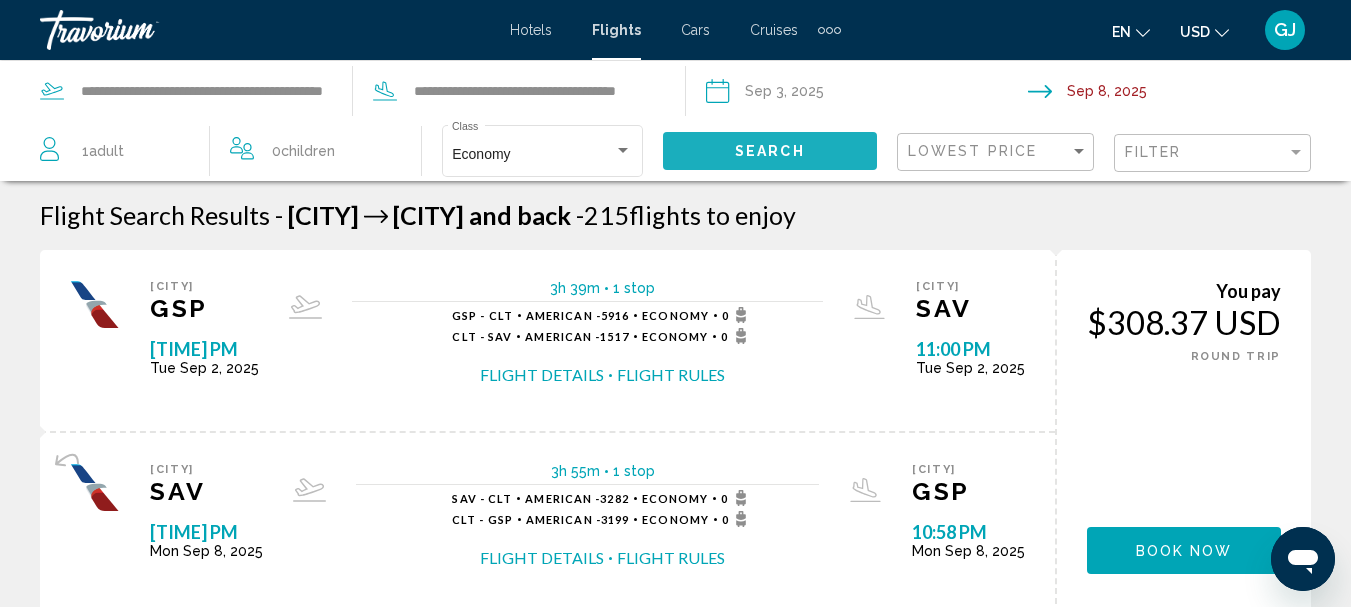 click on "Search" 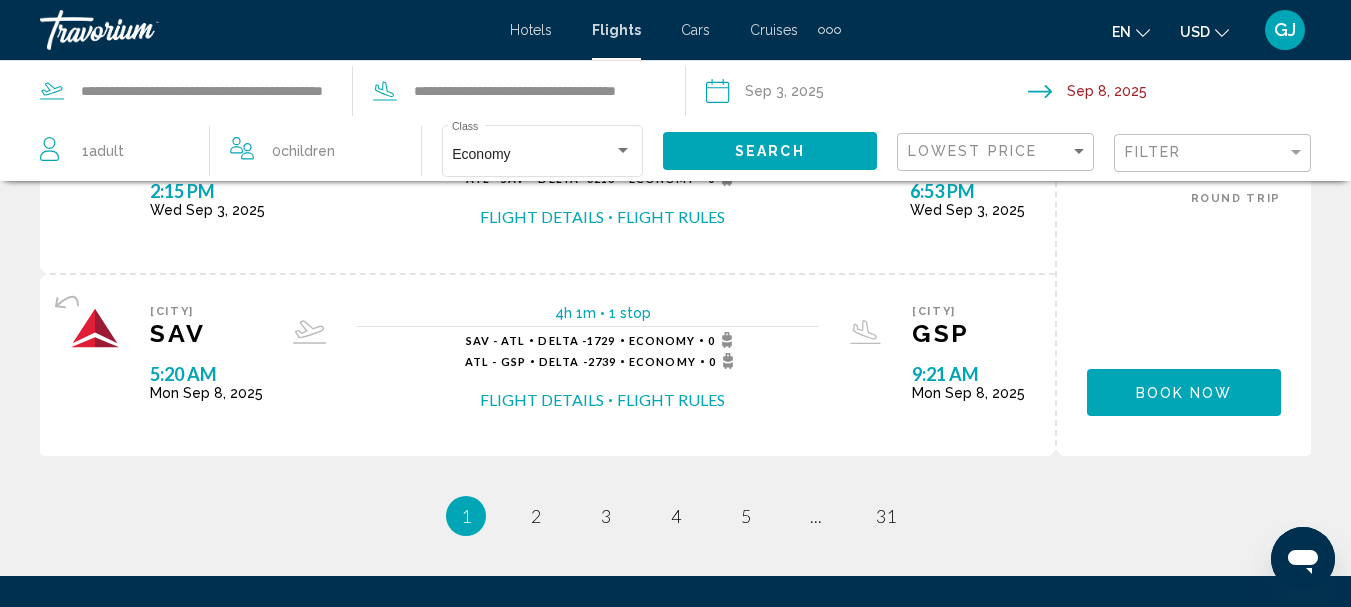 scroll, scrollTop: 2200, scrollLeft: 0, axis: vertical 